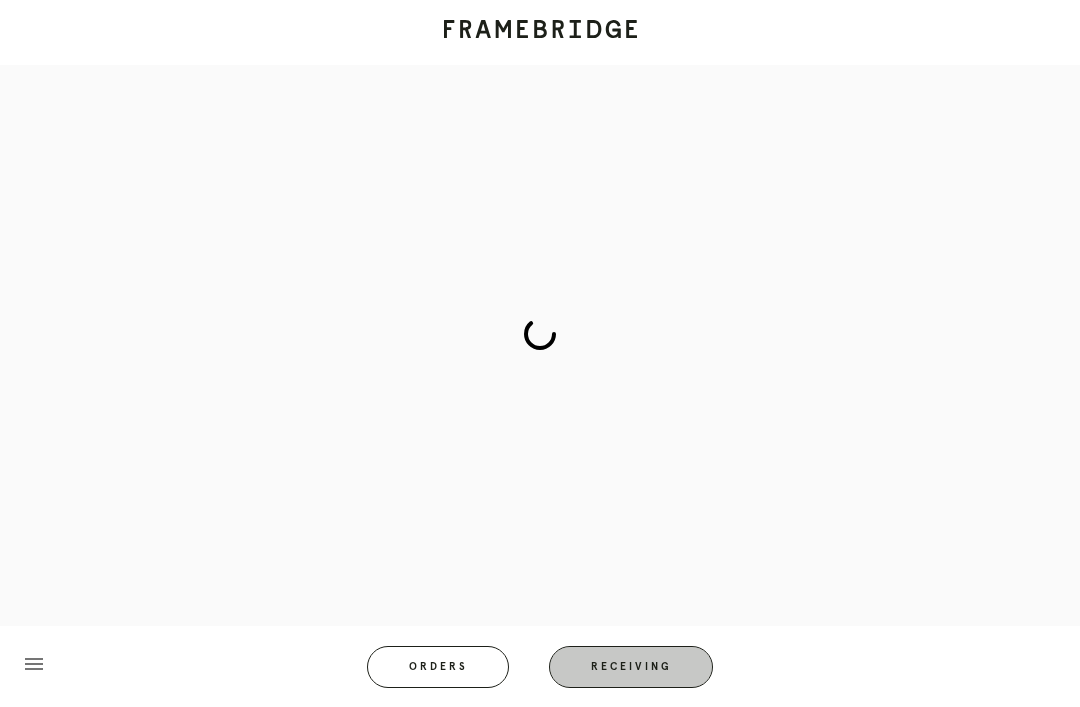scroll, scrollTop: 0, scrollLeft: 0, axis: both 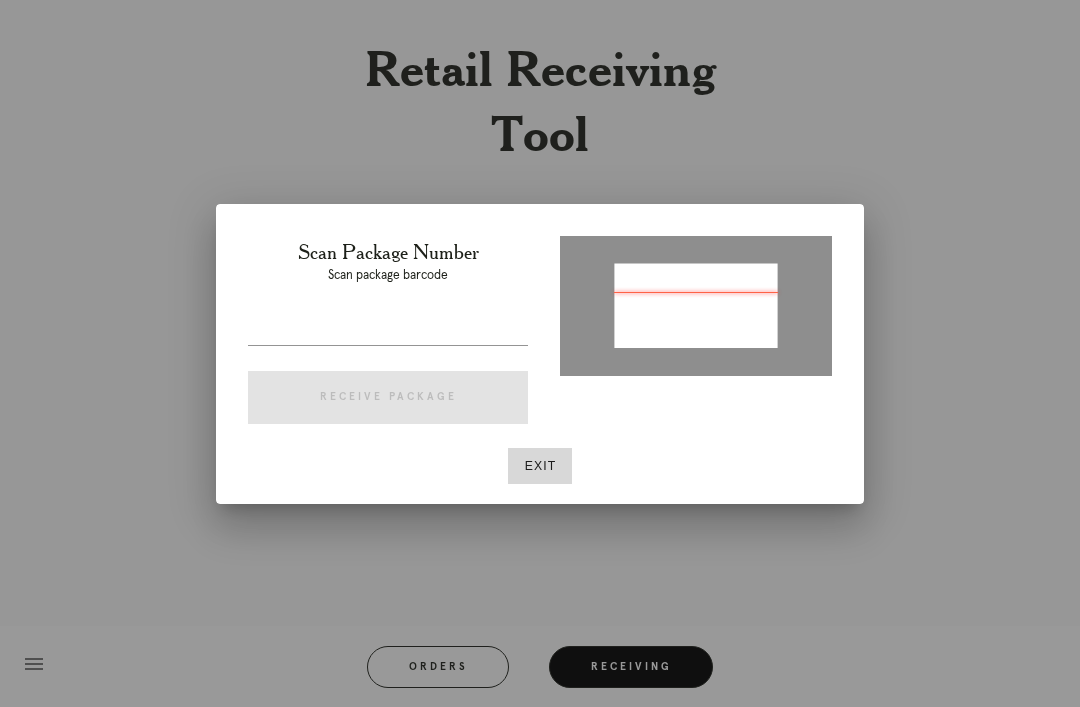 type on "P150187306765693" 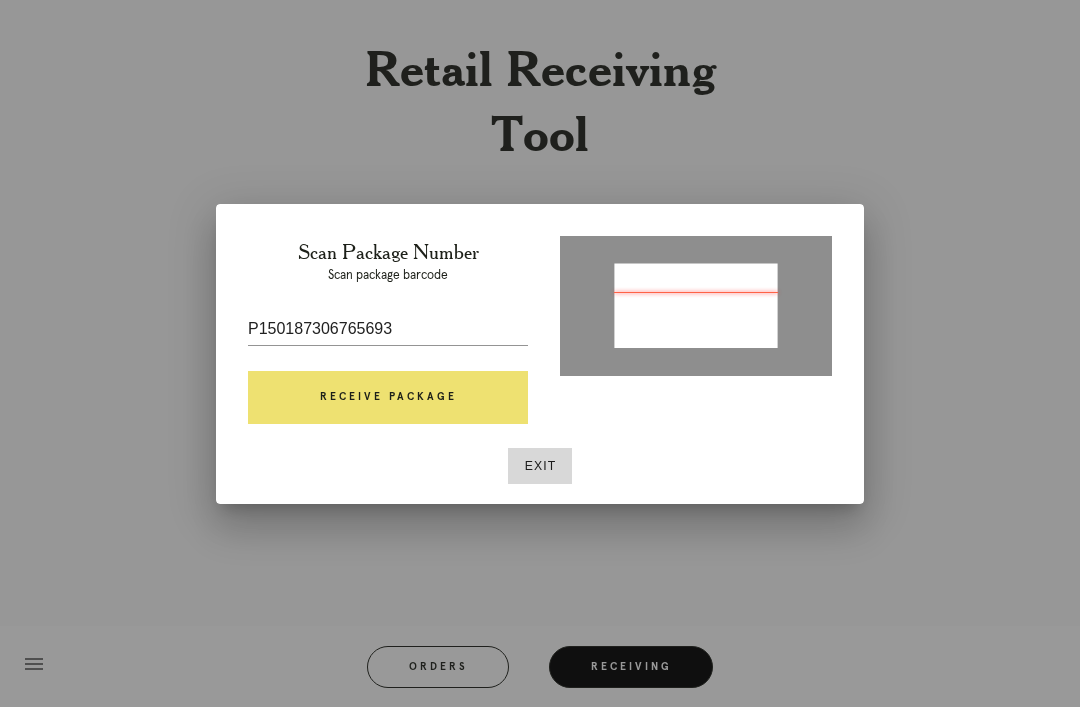 click on "Receive Package" at bounding box center [388, 398] 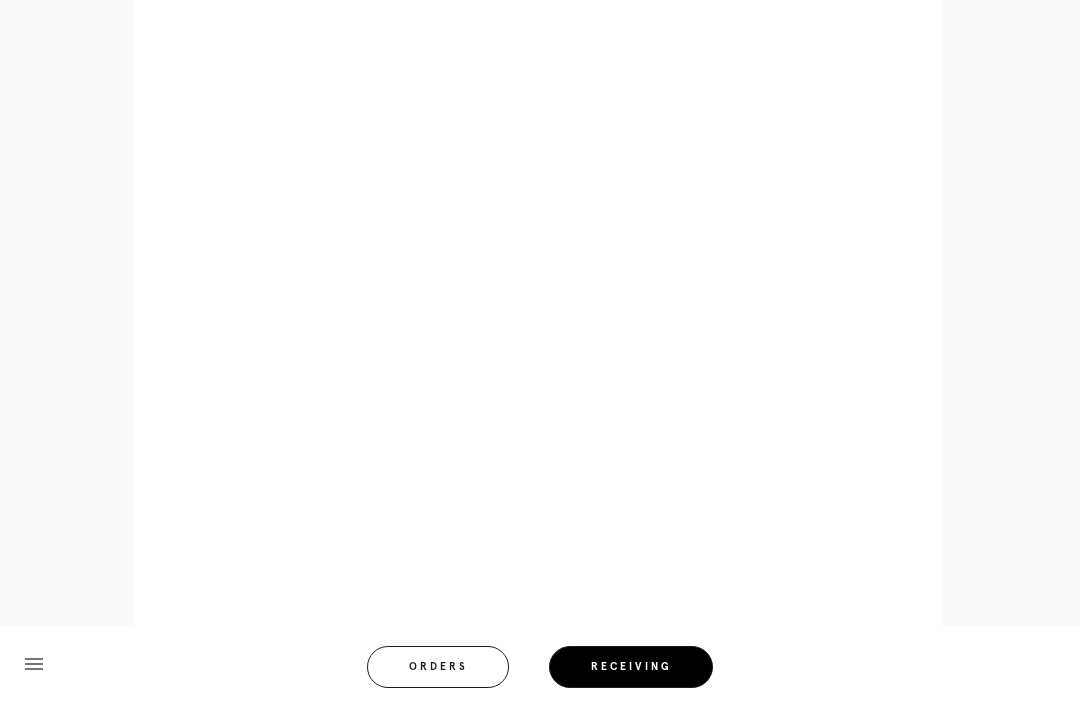 scroll, scrollTop: 1382, scrollLeft: 0, axis: vertical 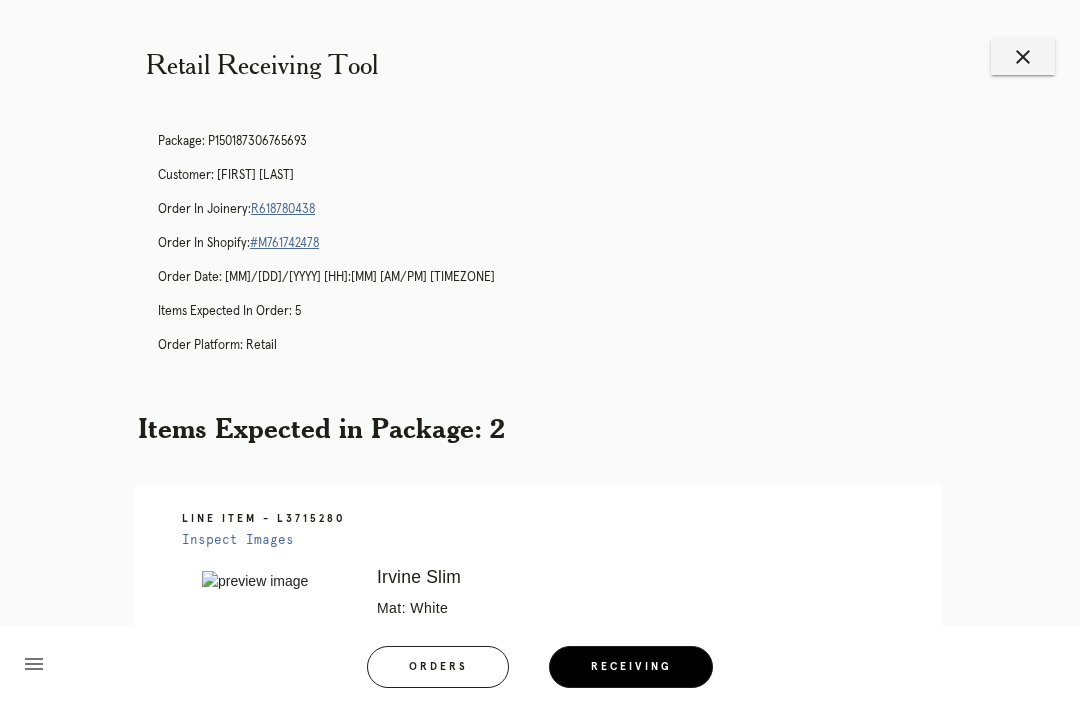 click on "close" at bounding box center [1023, 57] 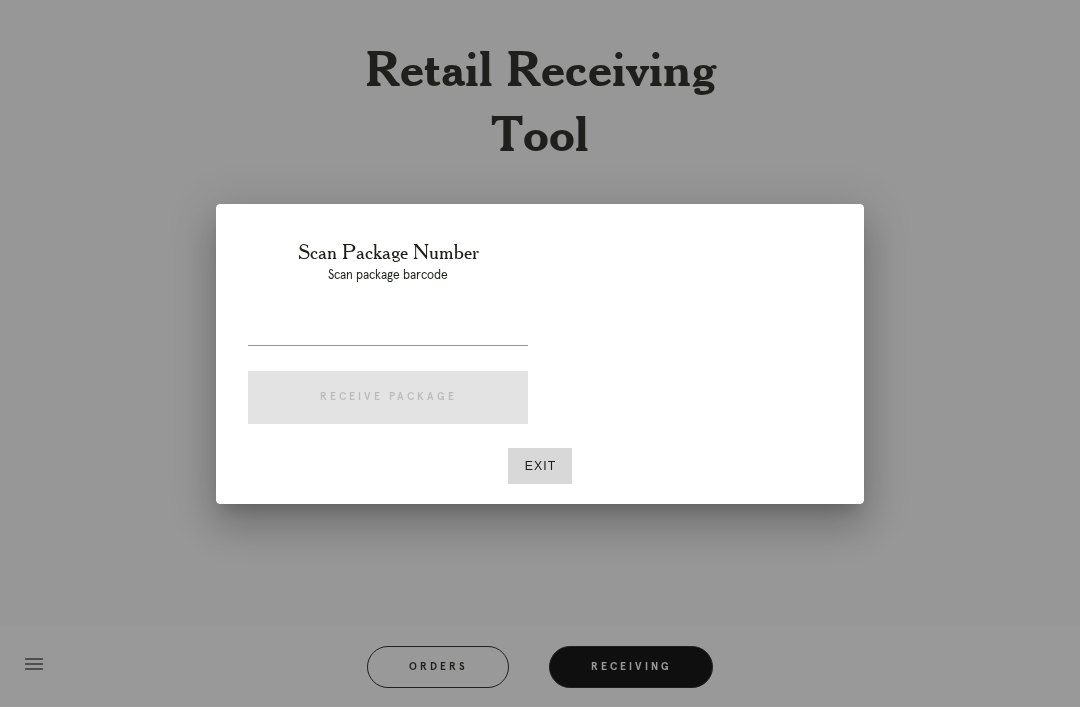 scroll, scrollTop: 0, scrollLeft: 0, axis: both 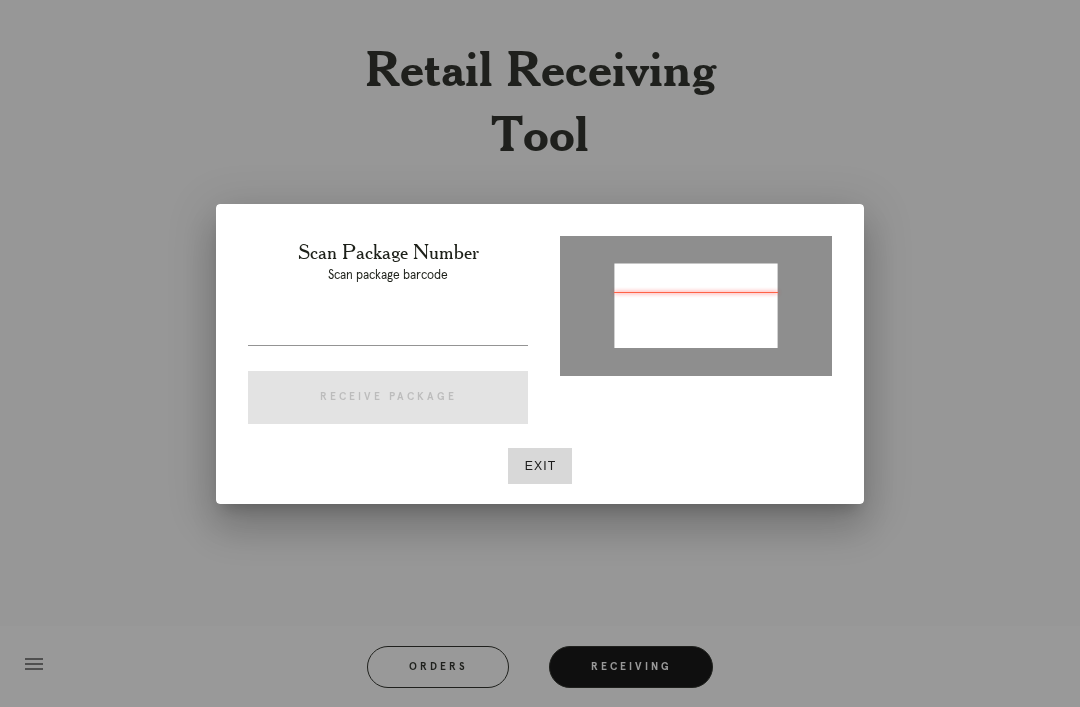 type on "P329967902759809" 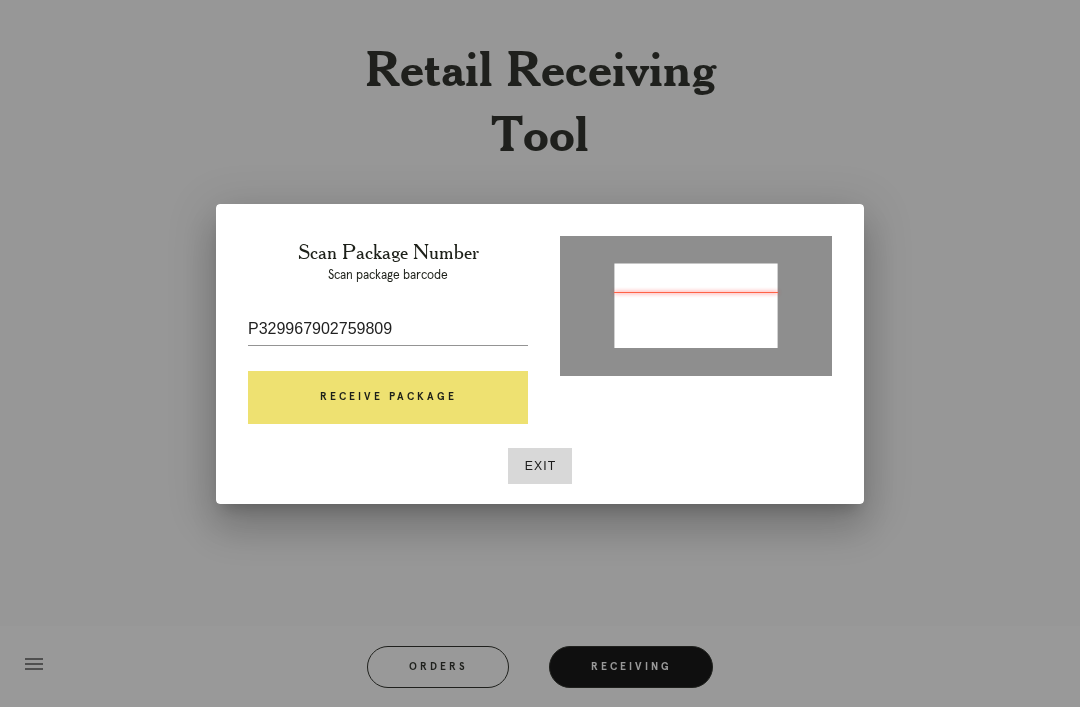 click on "Receive Package" at bounding box center (388, 398) 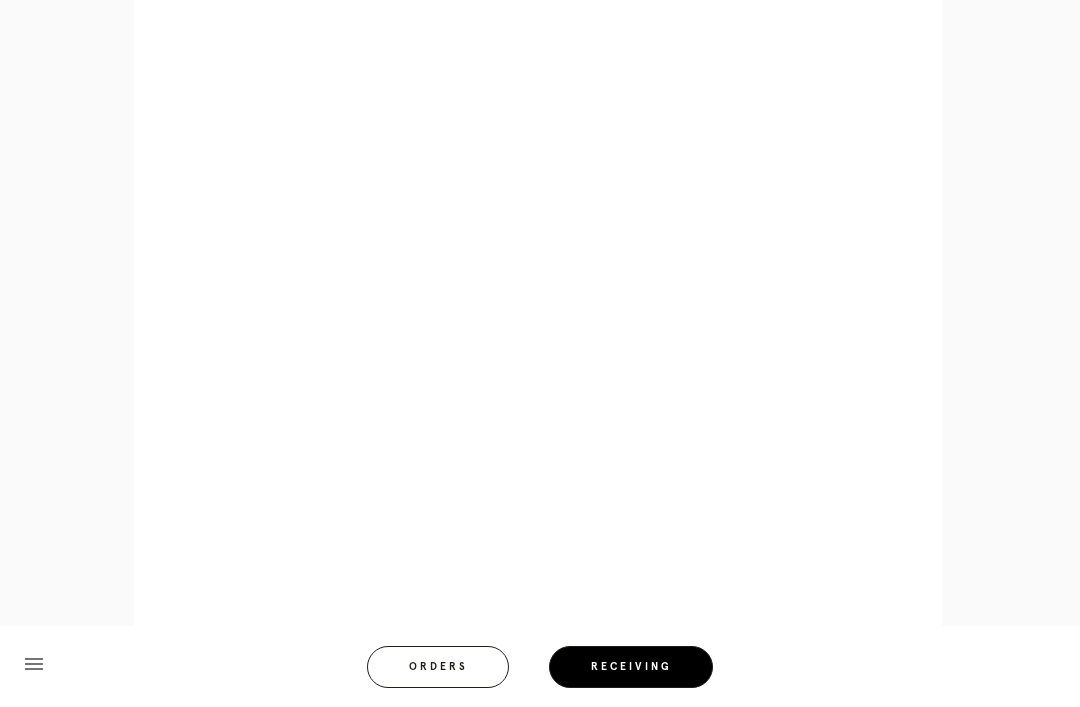 scroll, scrollTop: 946, scrollLeft: 0, axis: vertical 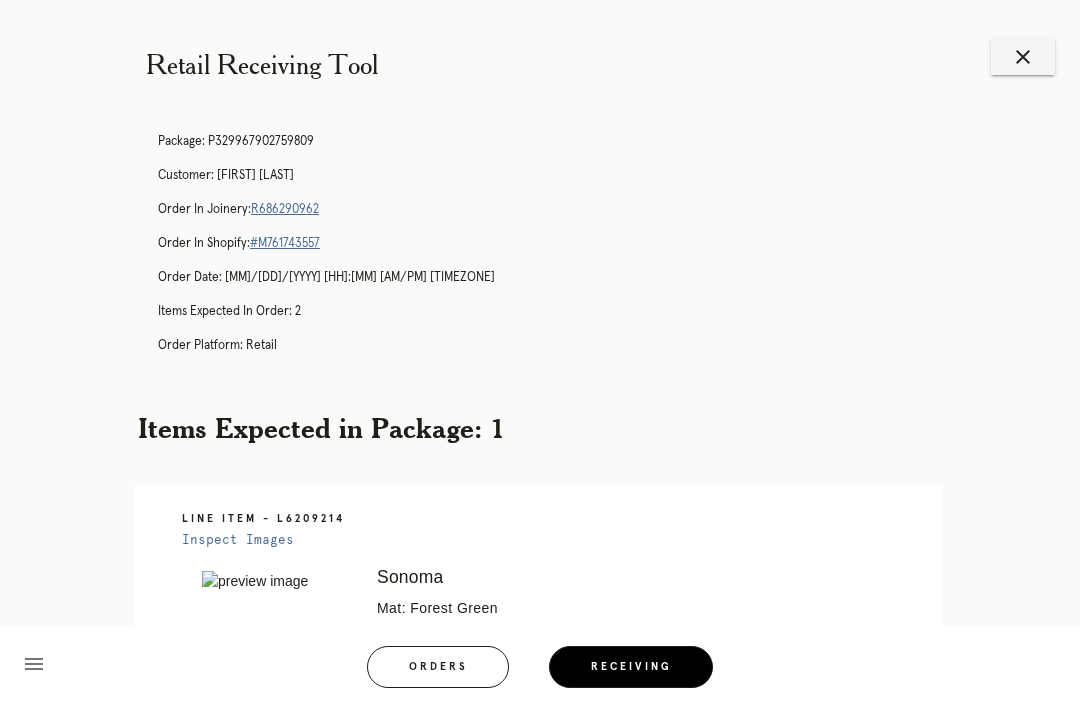 click on "close" at bounding box center [1023, 57] 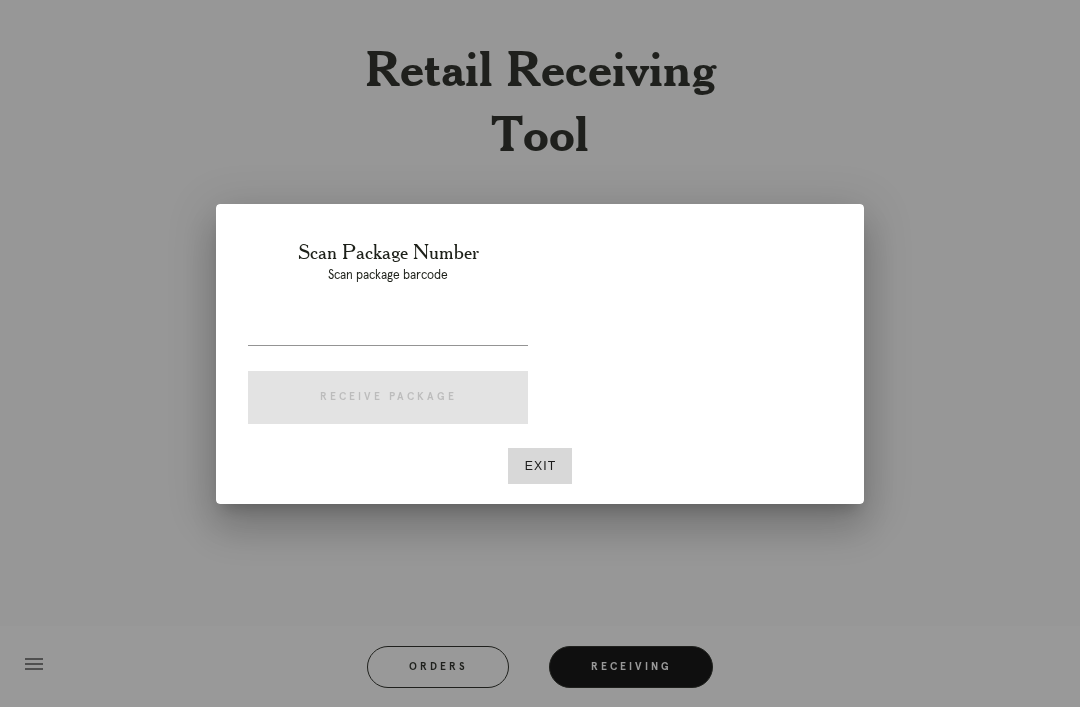 scroll, scrollTop: 0, scrollLeft: 0, axis: both 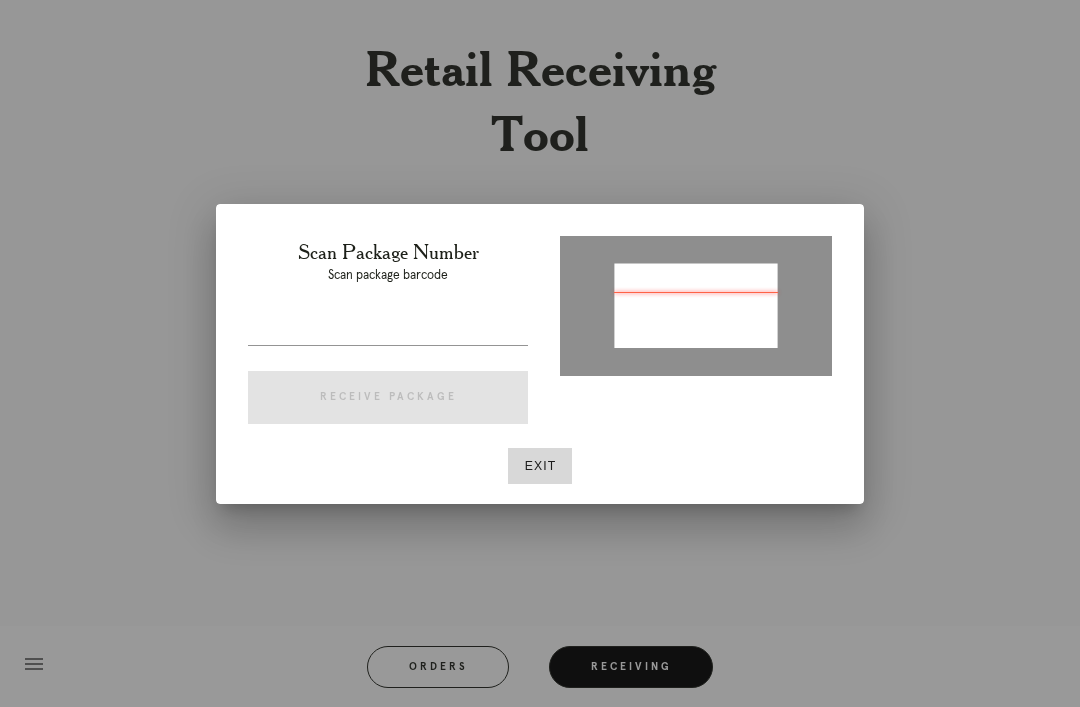 type on "P065236510289022" 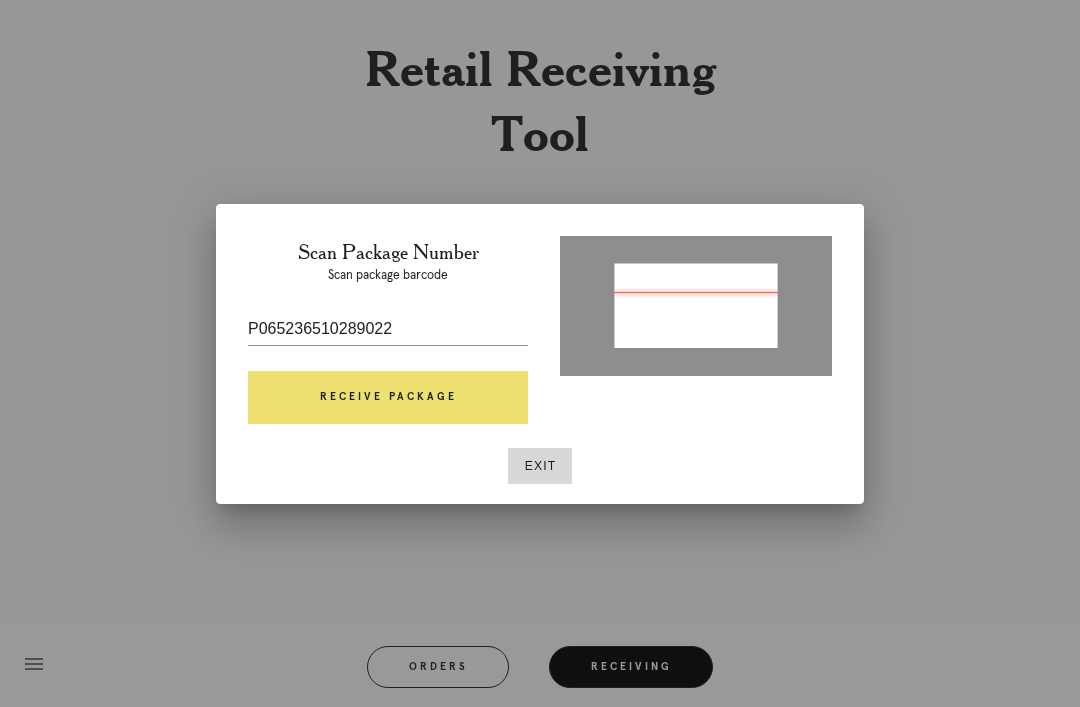 click on "Receive Package" at bounding box center [388, 398] 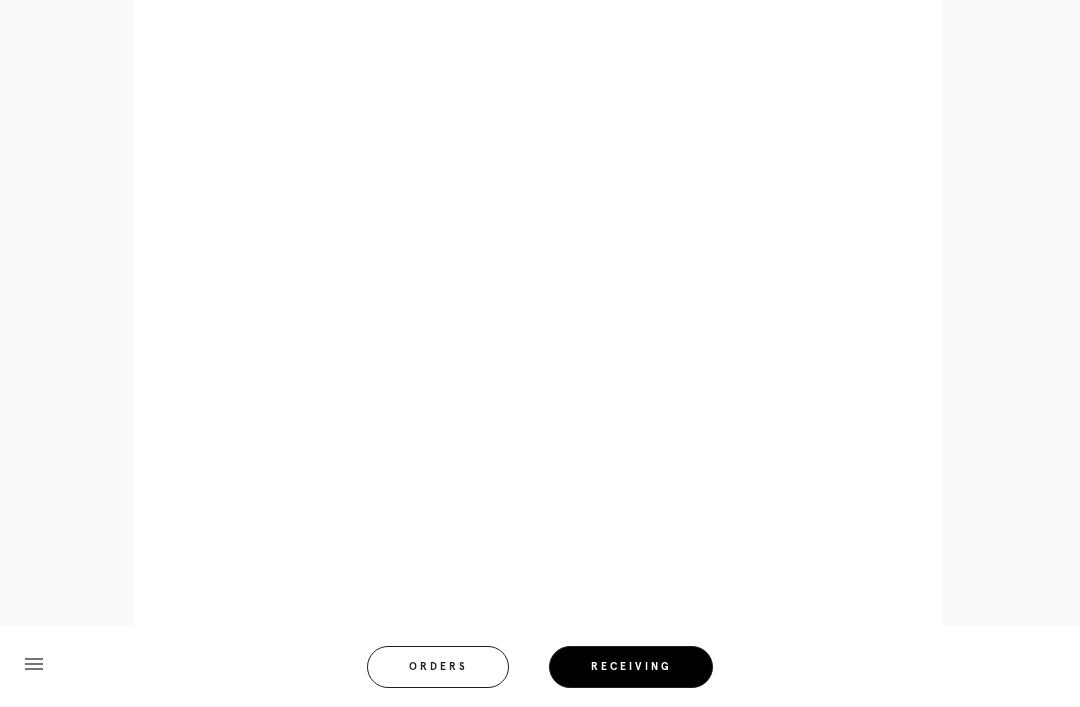scroll, scrollTop: 858, scrollLeft: 0, axis: vertical 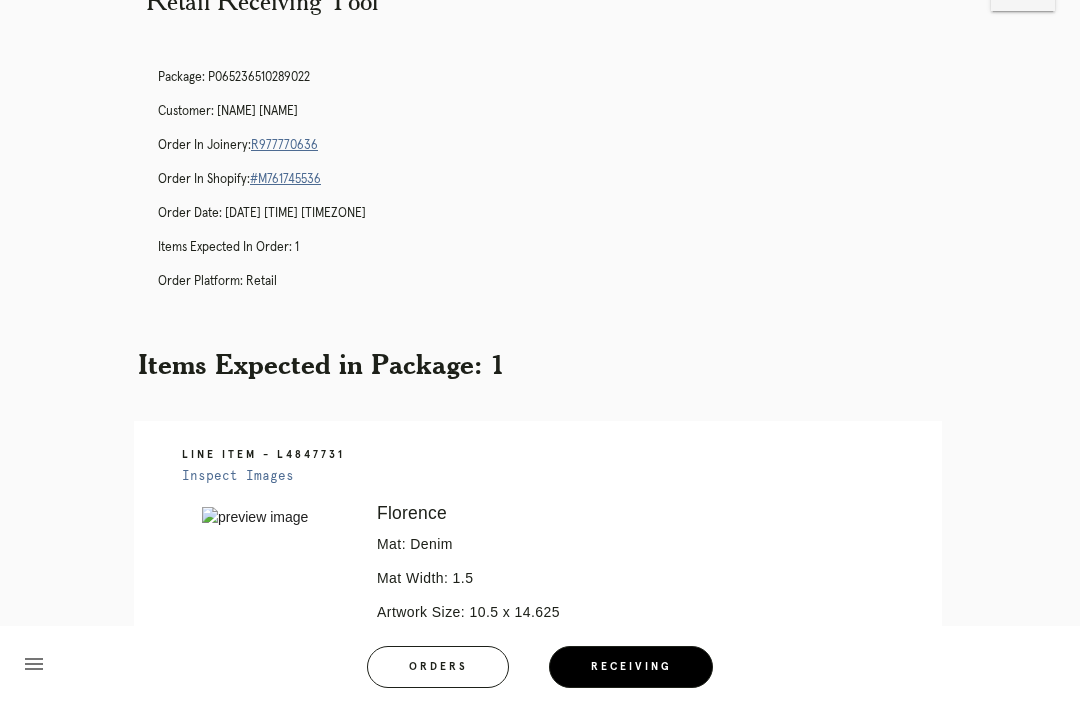 click on "Receiving" at bounding box center [631, 667] 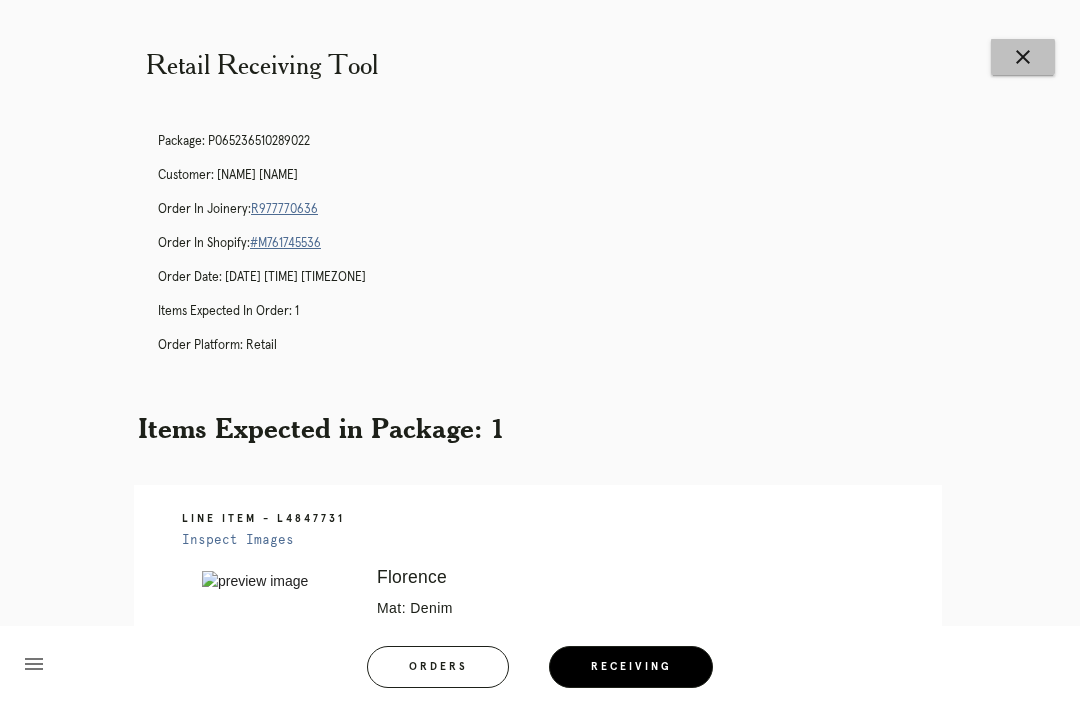 click on "close" at bounding box center [1023, 57] 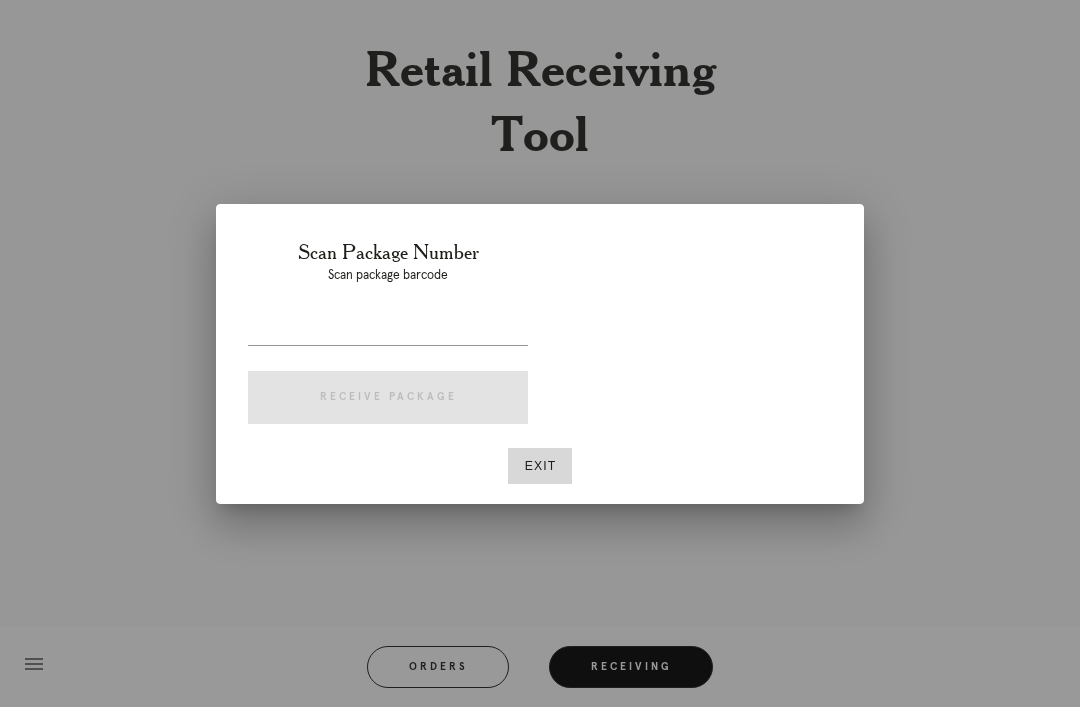 scroll, scrollTop: 0, scrollLeft: 0, axis: both 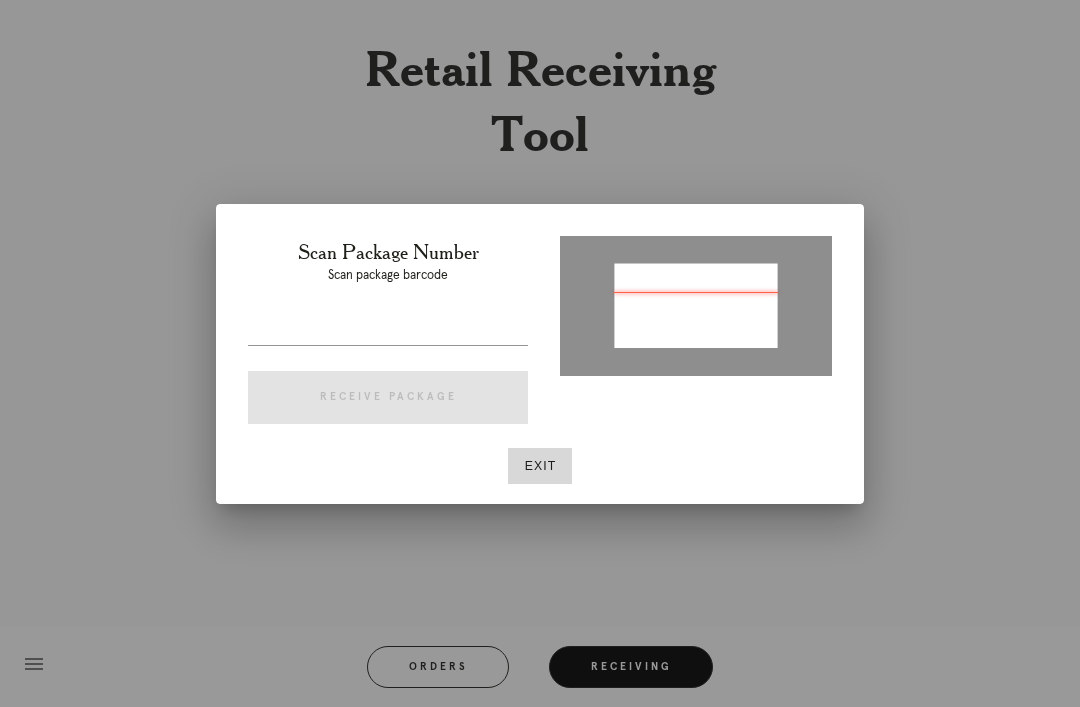 type on "P641718941692088" 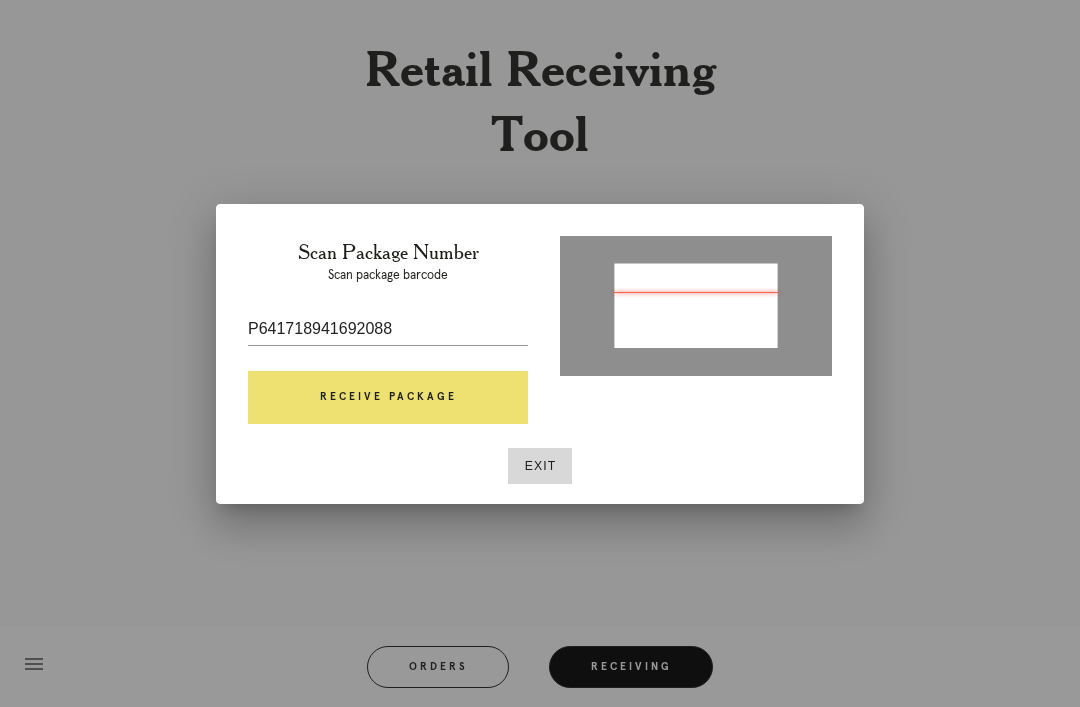 click on "Receive Package" at bounding box center [388, 398] 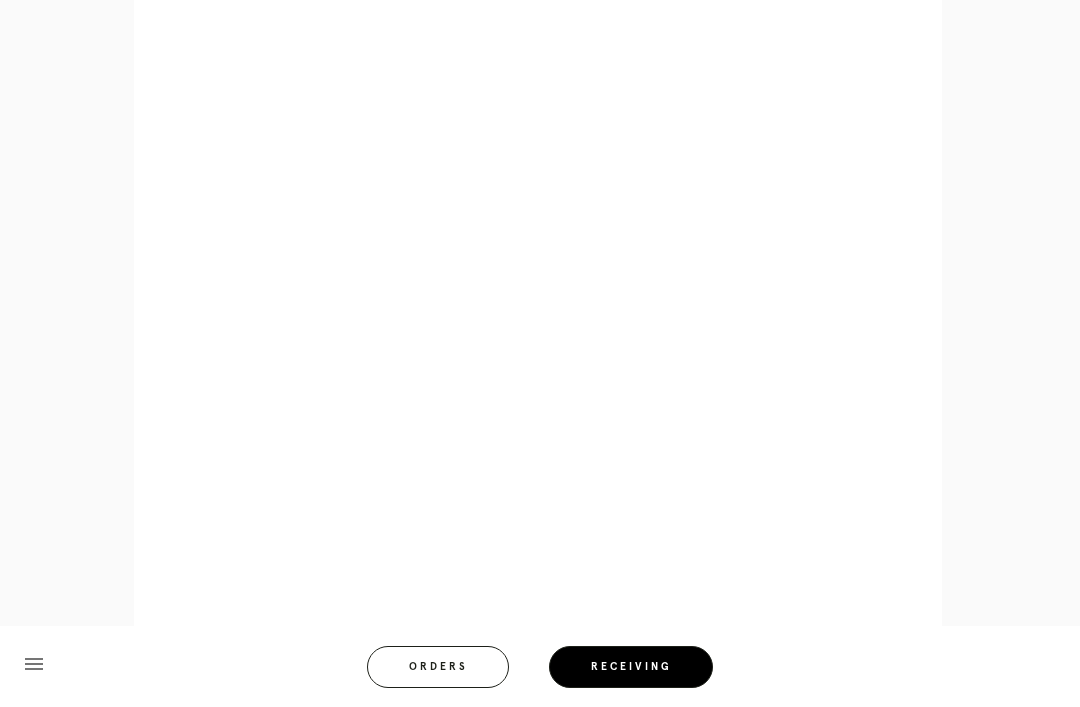 scroll, scrollTop: 900, scrollLeft: 0, axis: vertical 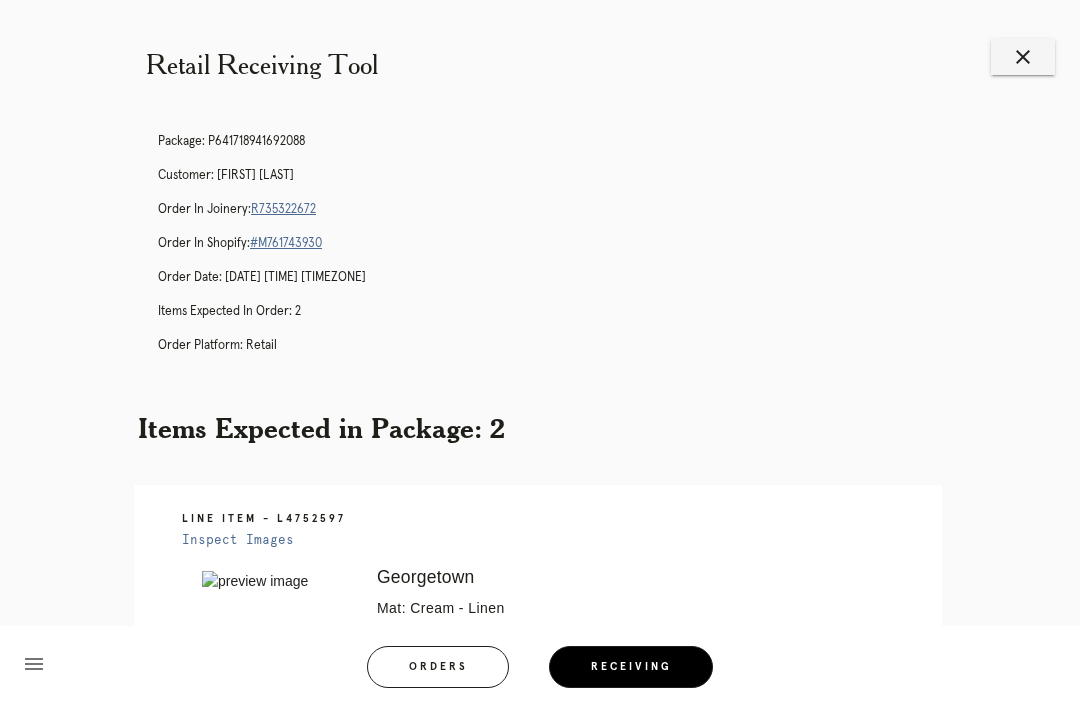 click on "close" at bounding box center [1023, 57] 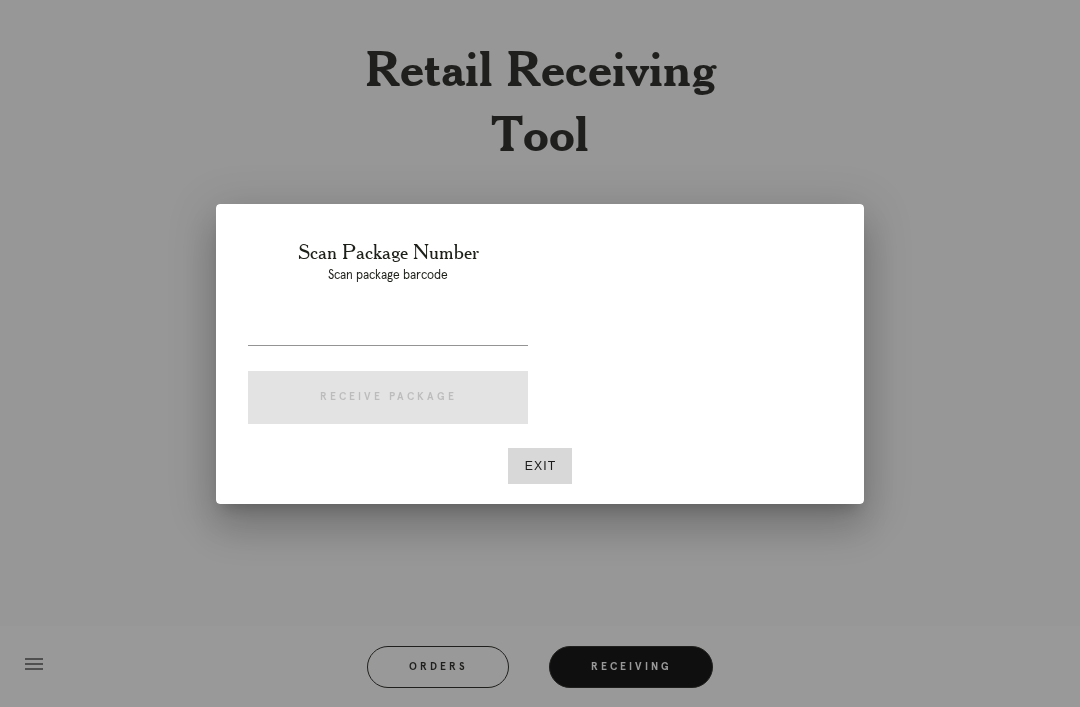 scroll, scrollTop: 0, scrollLeft: 0, axis: both 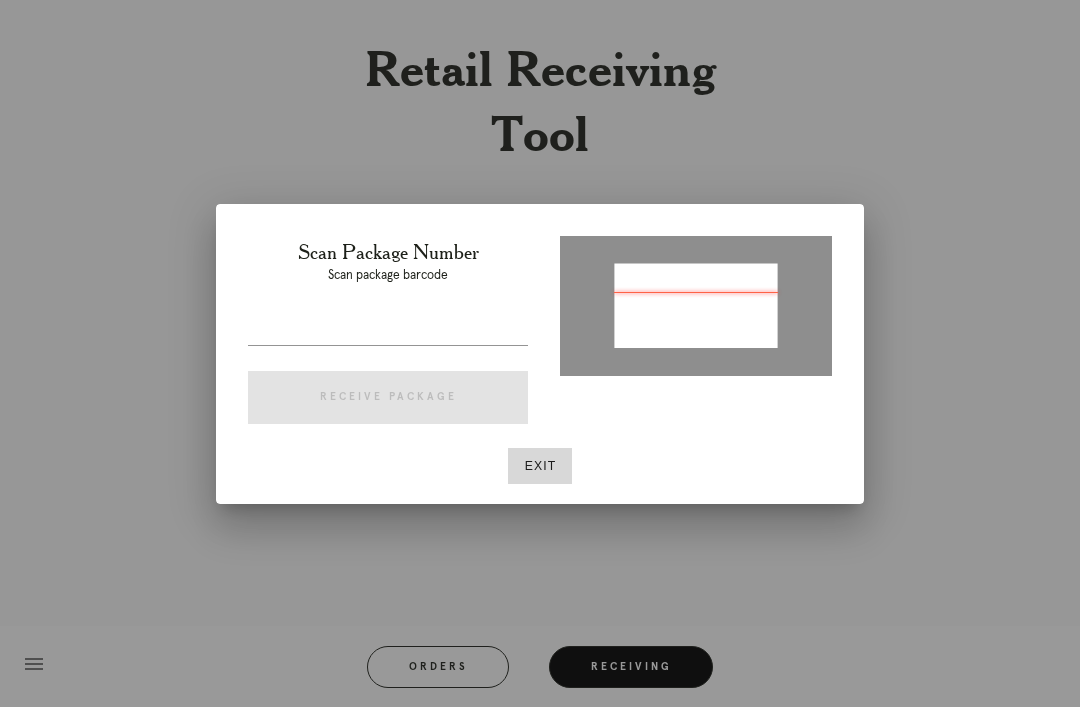 type on "P360635967462409" 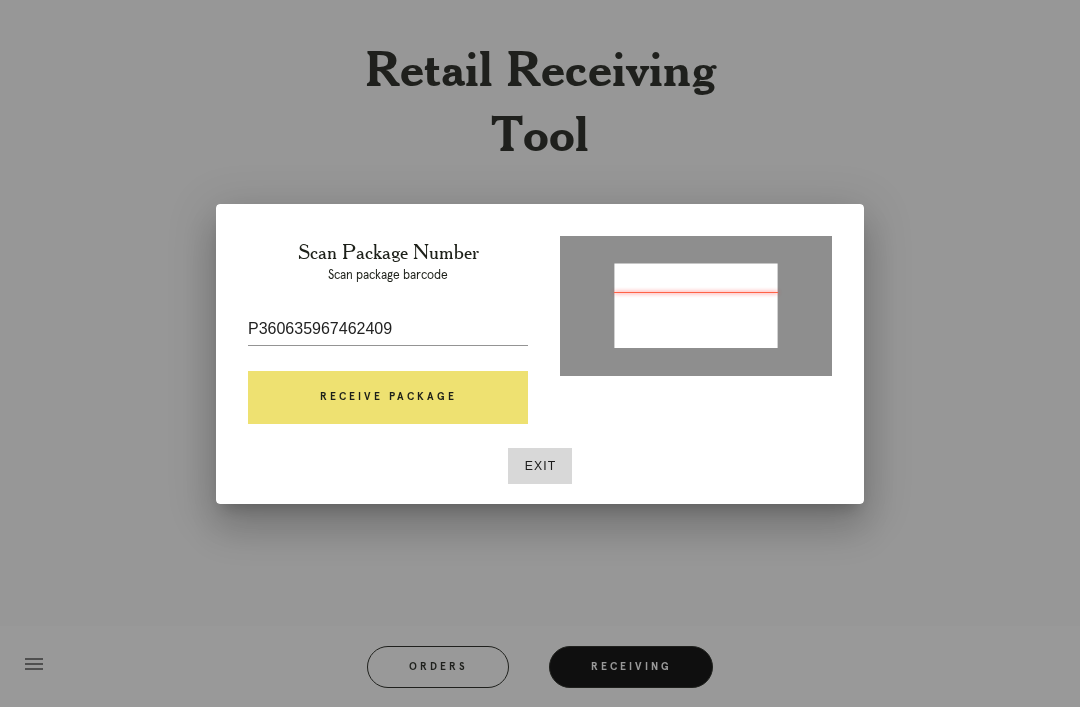 click on "Receive Package" at bounding box center [388, 398] 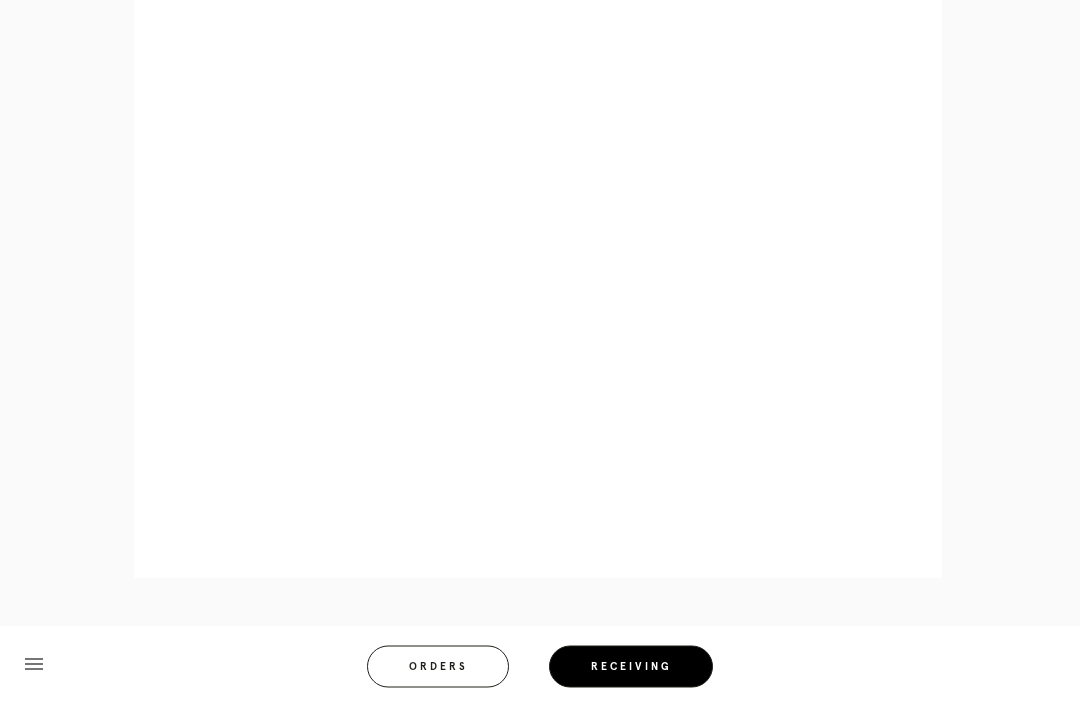 scroll, scrollTop: 910, scrollLeft: 0, axis: vertical 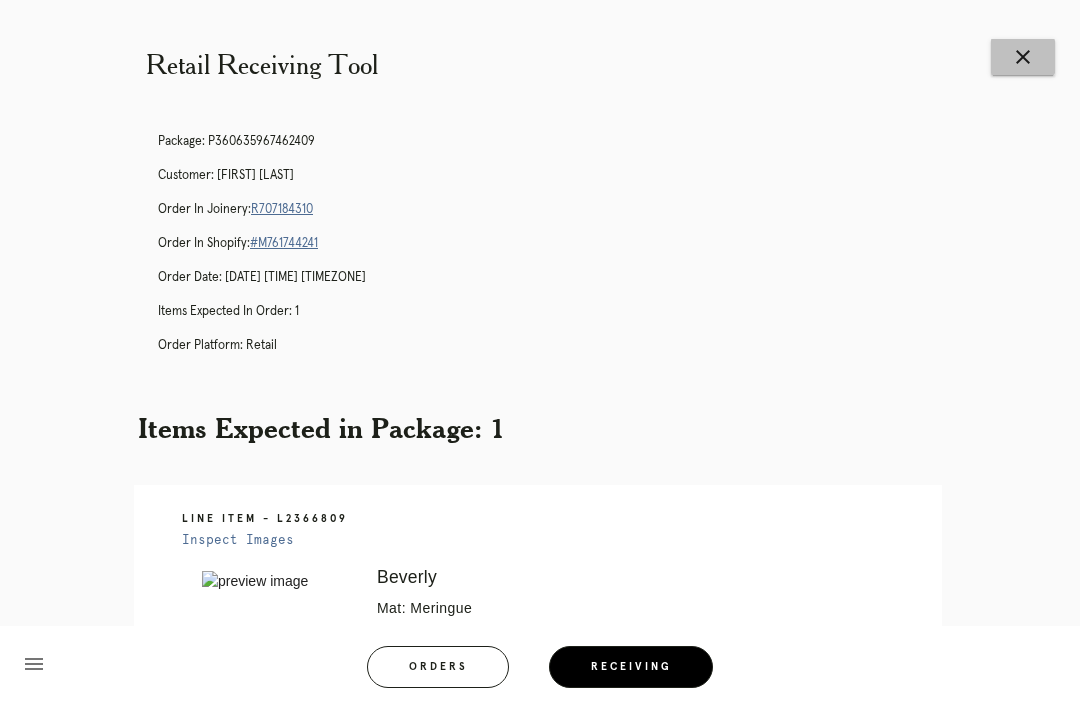 click on "close" at bounding box center (1023, 57) 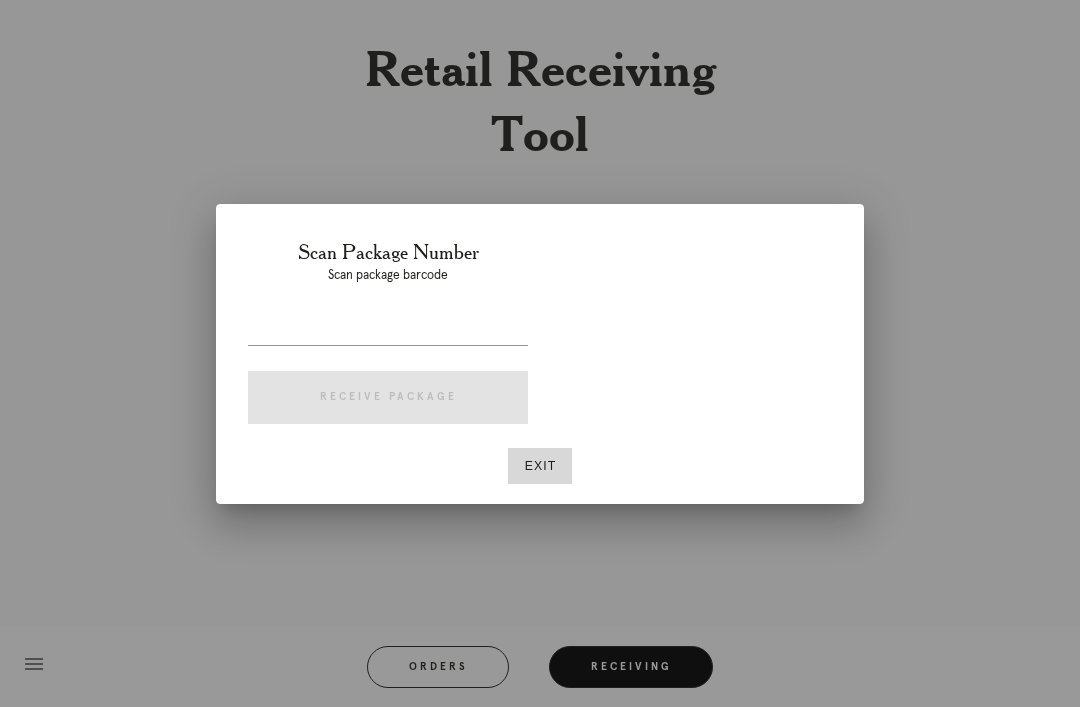 scroll, scrollTop: 0, scrollLeft: 0, axis: both 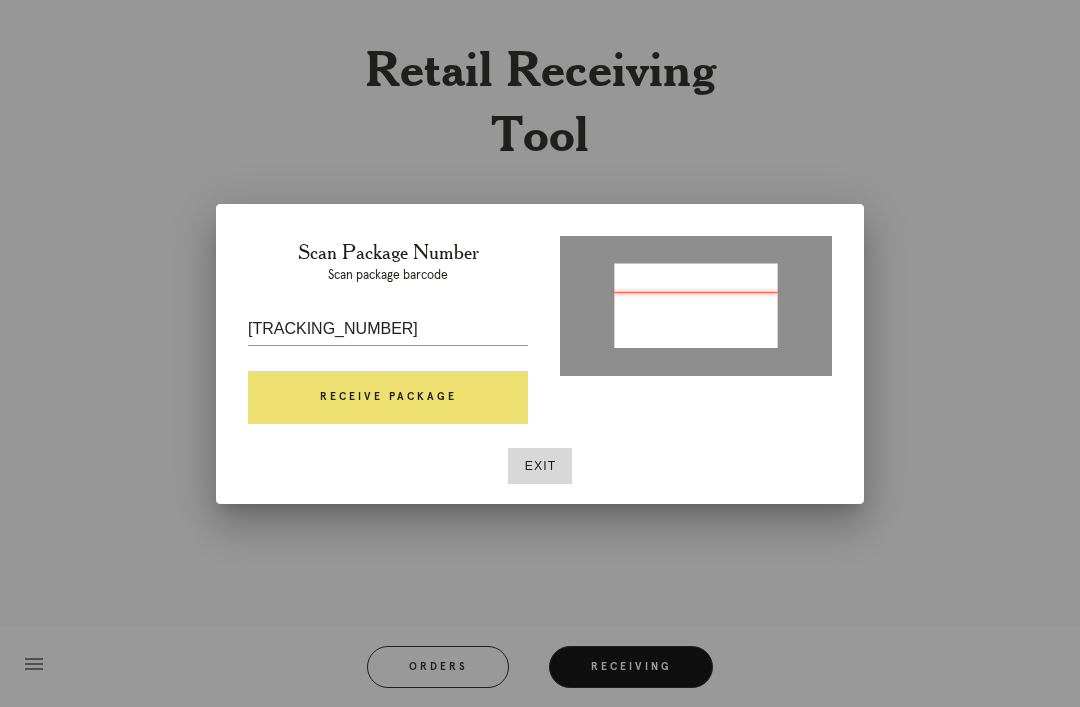 click on "Receive Package" at bounding box center [388, 398] 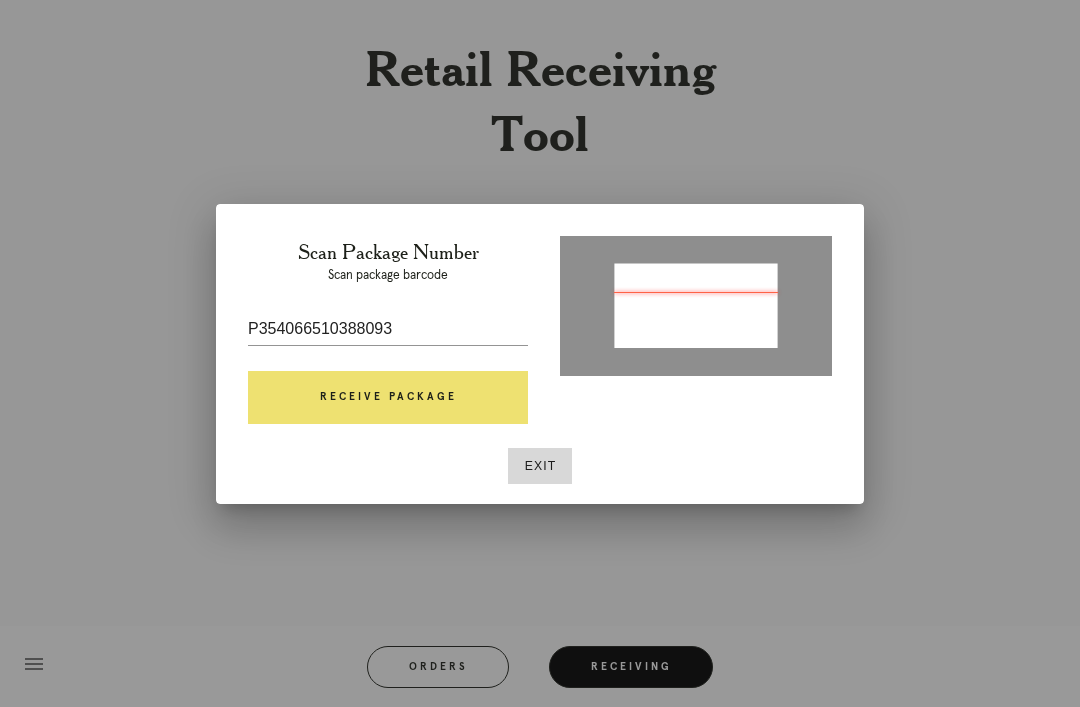 click on "Receive Package" at bounding box center (388, 398) 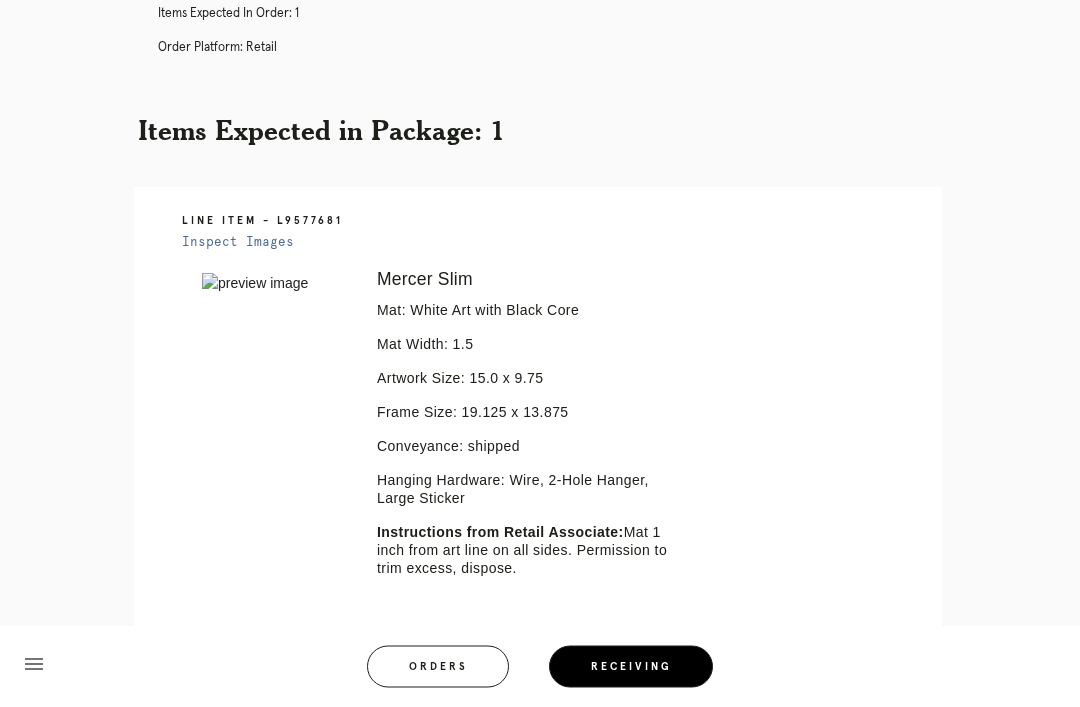 scroll, scrollTop: 394, scrollLeft: 0, axis: vertical 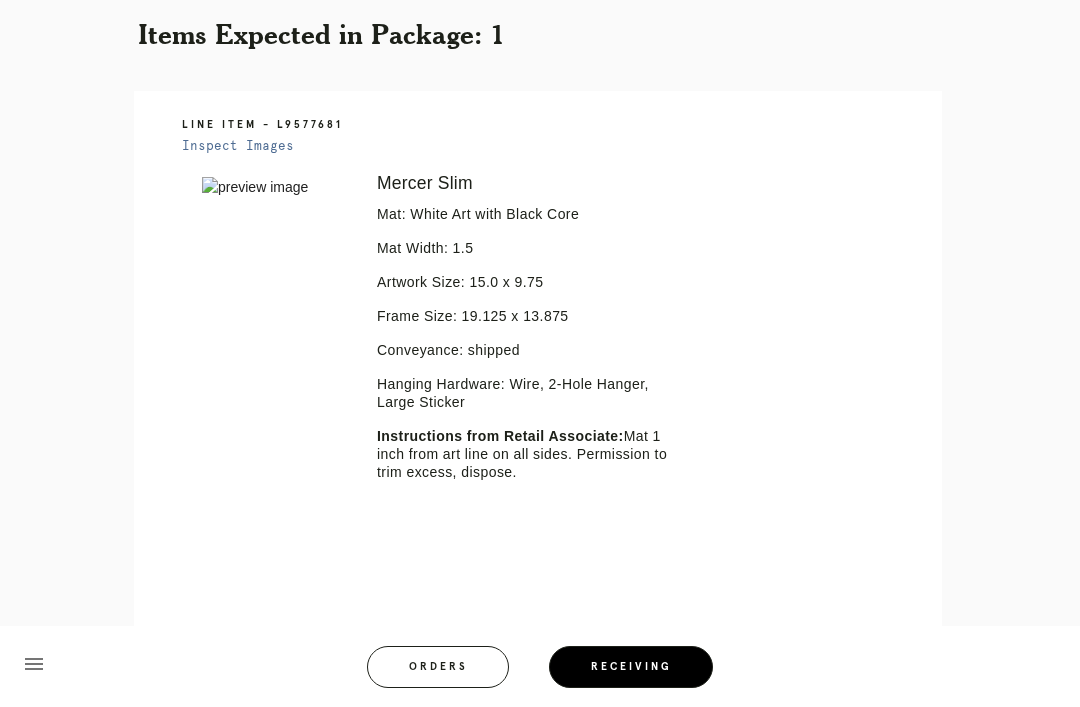 click on "Inspect Images" at bounding box center (238, 146) 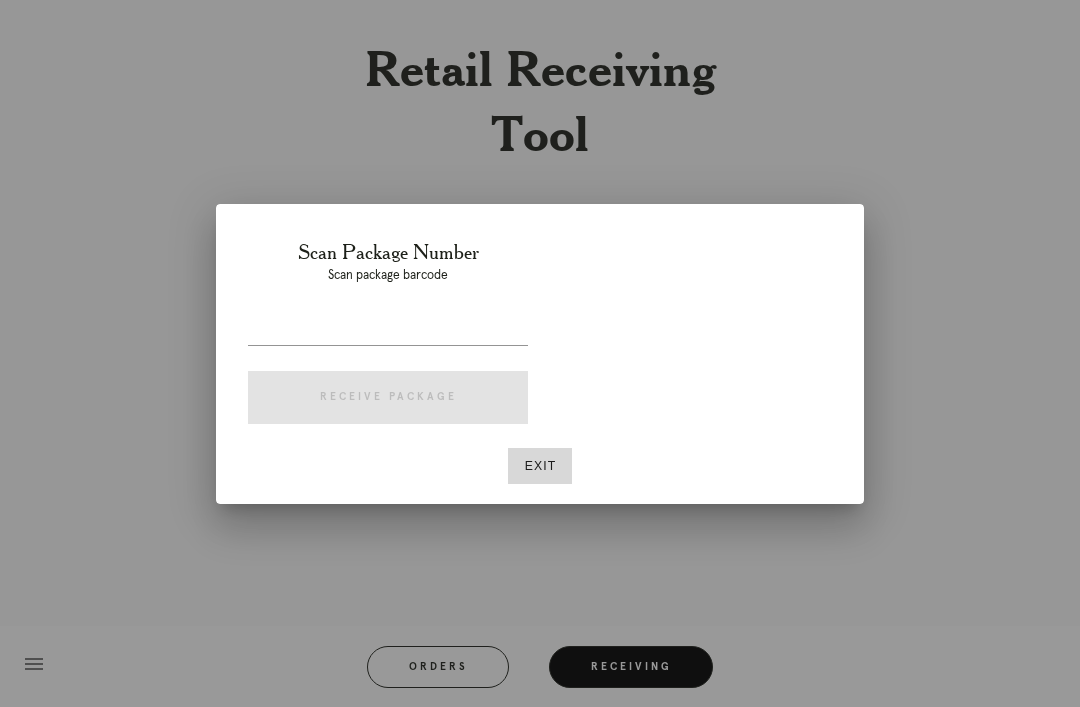 scroll, scrollTop: 64, scrollLeft: 0, axis: vertical 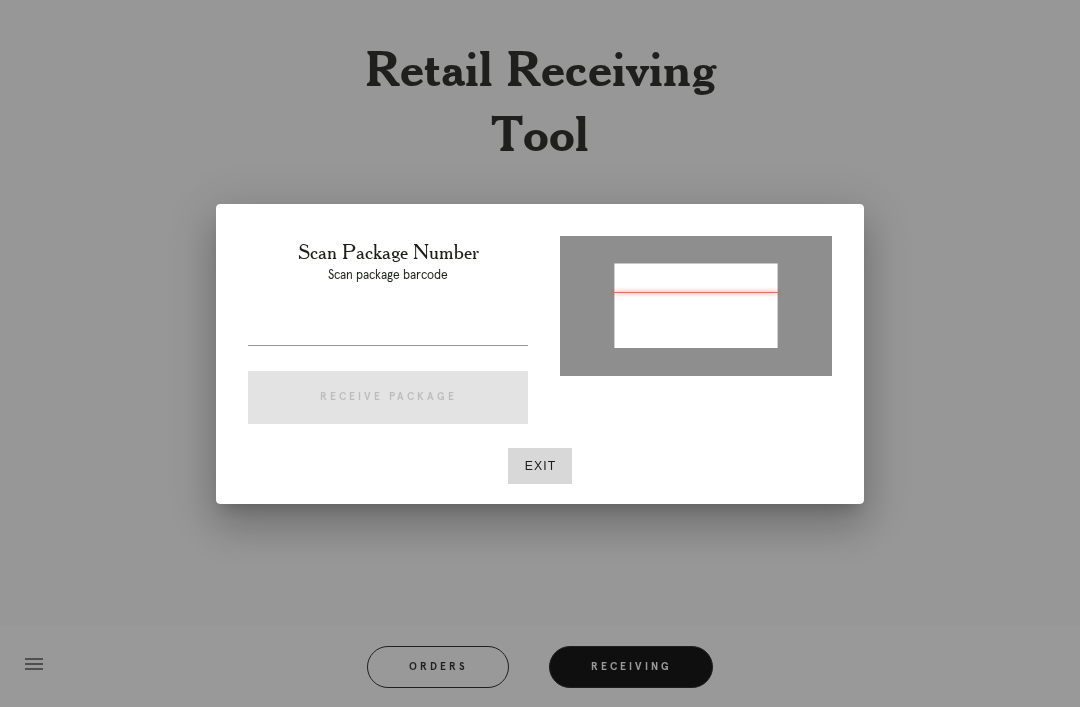 type on "P354066510388093" 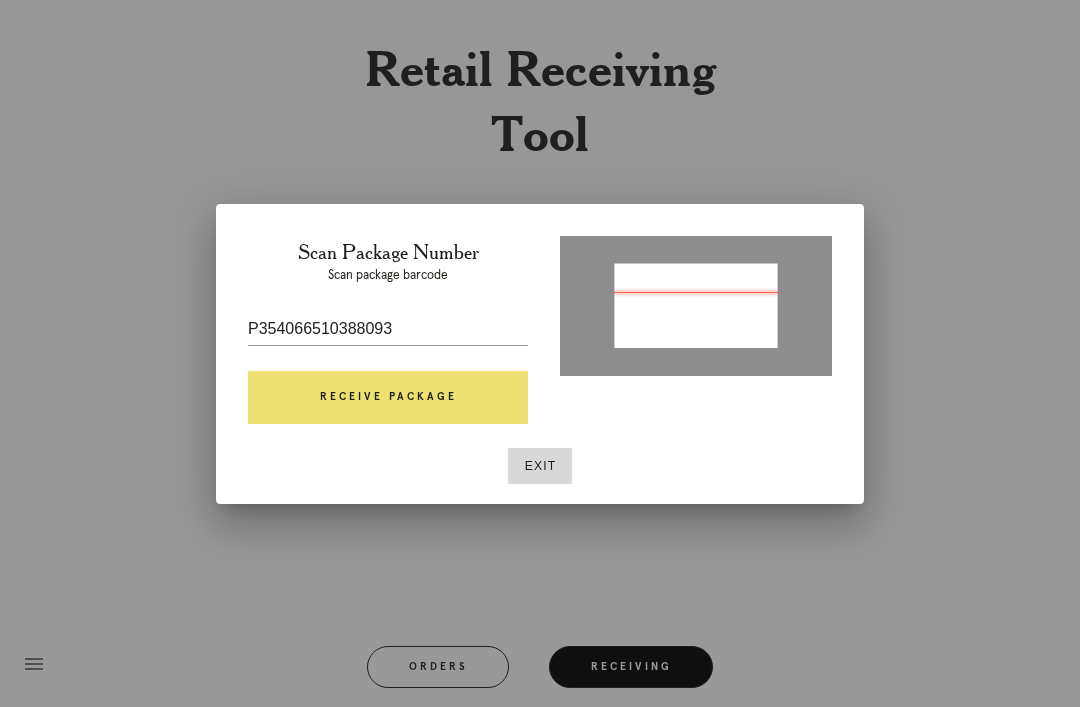 click on "Receive Package" at bounding box center (388, 398) 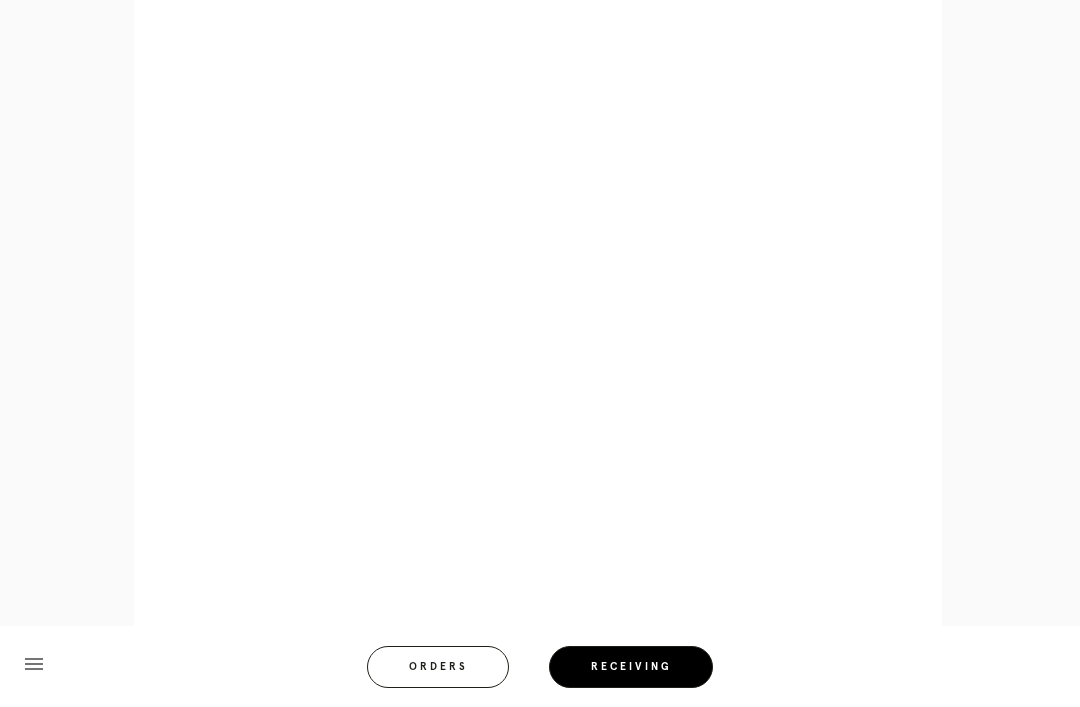 scroll, scrollTop: 928, scrollLeft: 0, axis: vertical 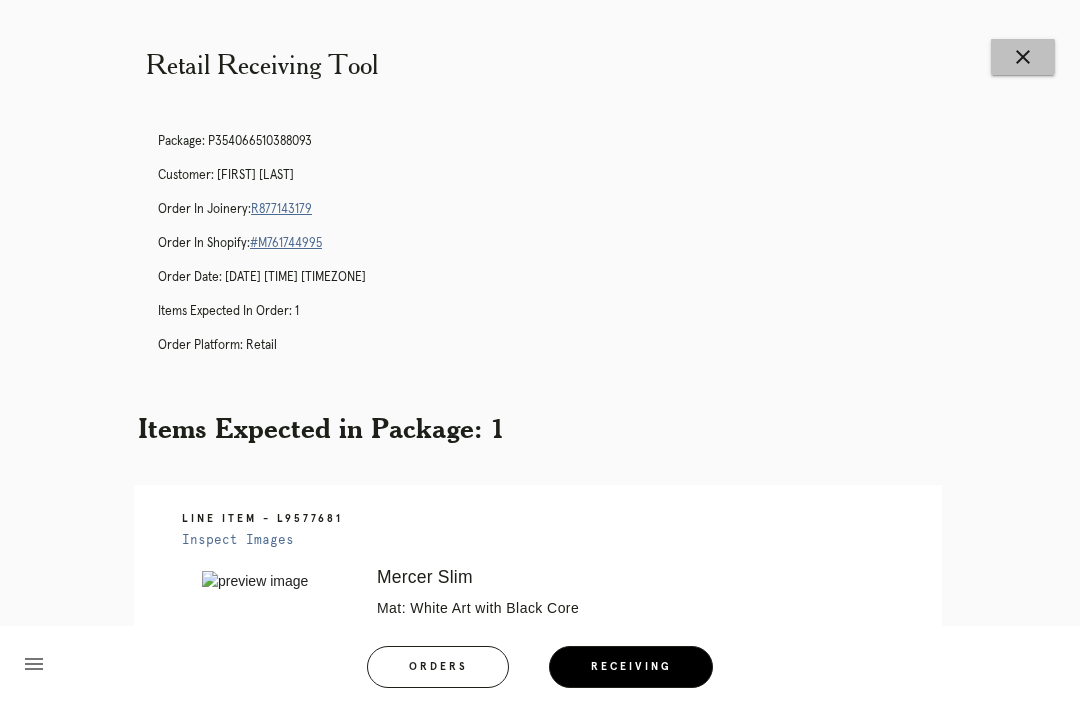 click on "close" at bounding box center (1023, 57) 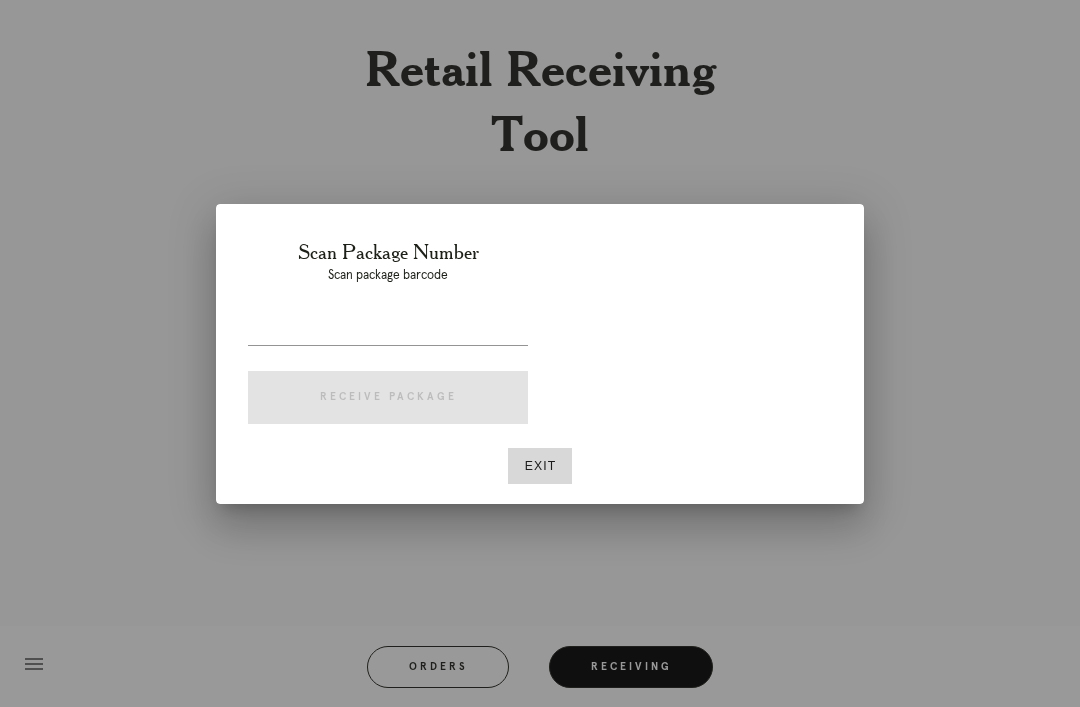 scroll, scrollTop: 0, scrollLeft: 0, axis: both 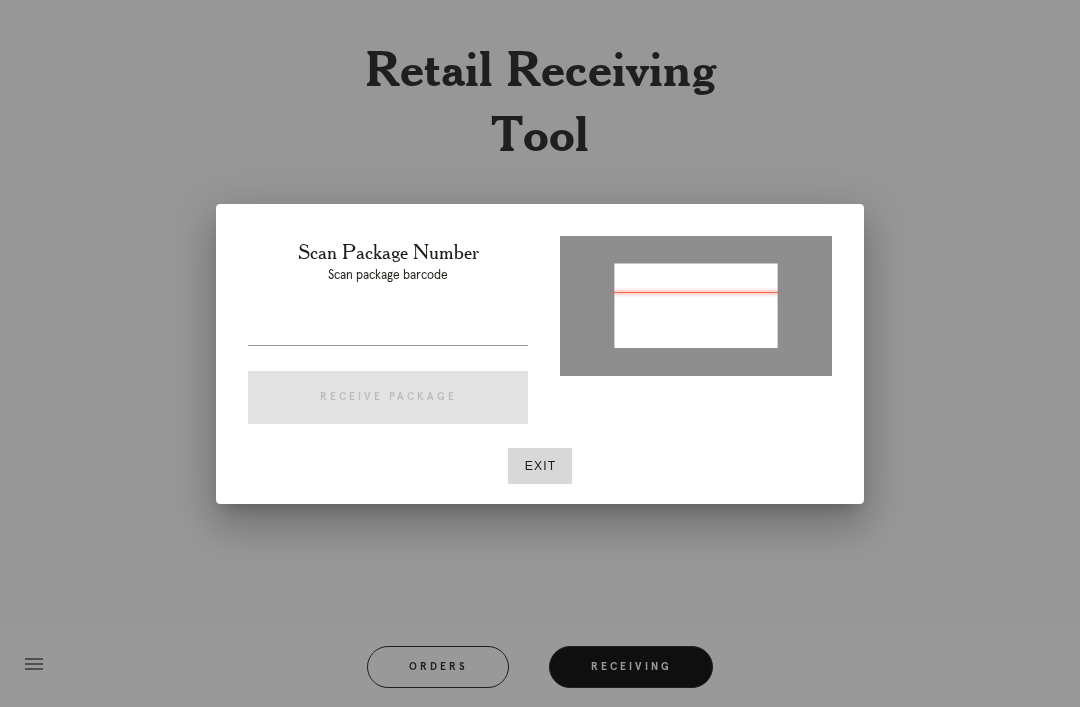 type on "P642847265408166" 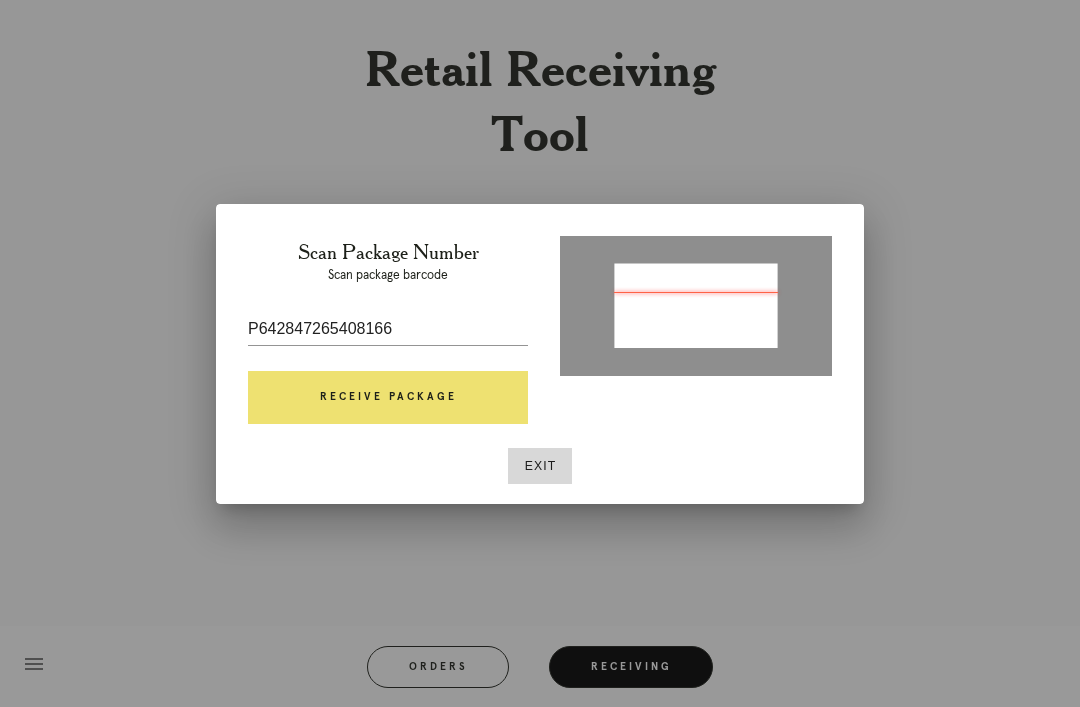 click on "Receive Package" at bounding box center [388, 398] 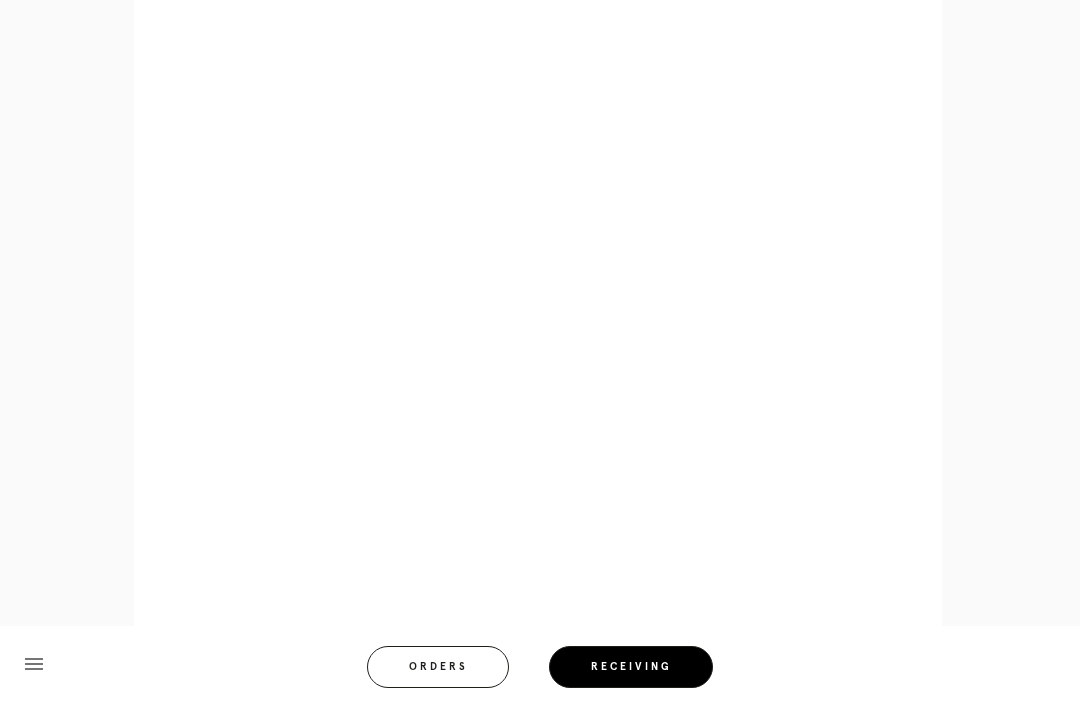 scroll, scrollTop: 910, scrollLeft: 0, axis: vertical 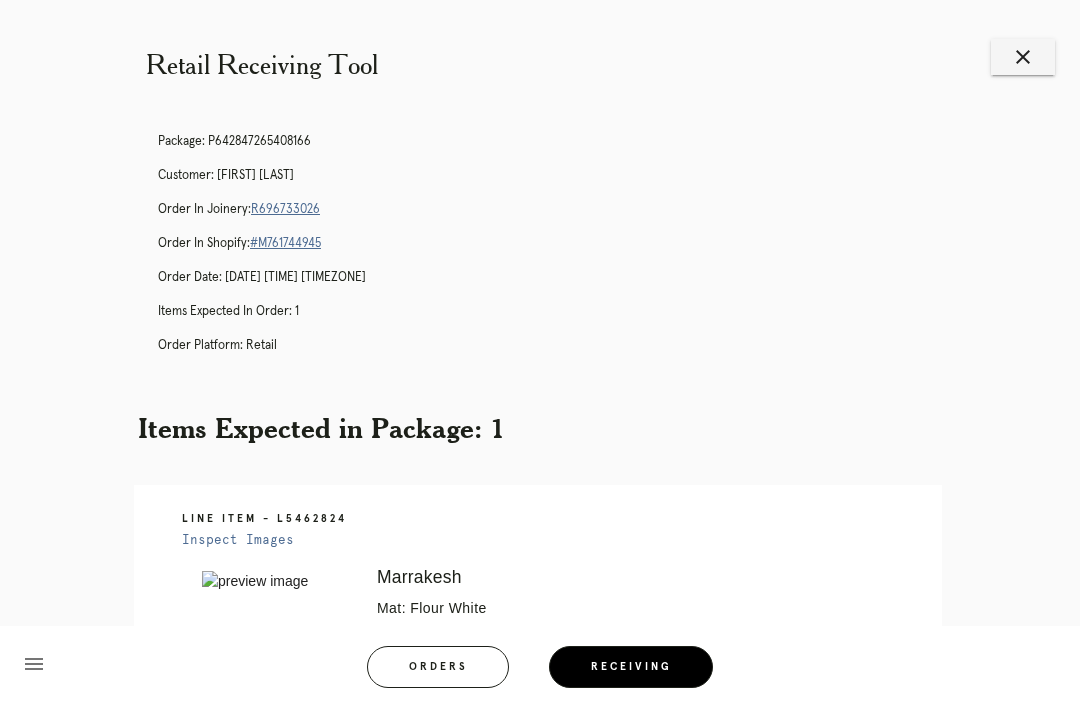 click on "close" at bounding box center (1023, 57) 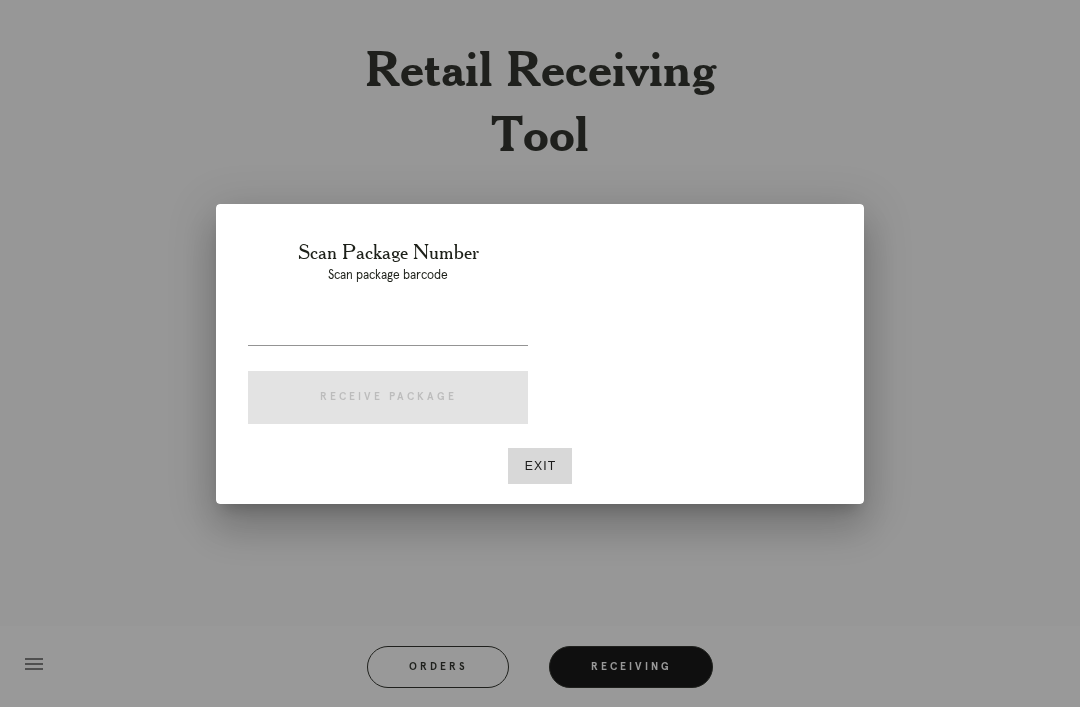 scroll, scrollTop: 0, scrollLeft: 0, axis: both 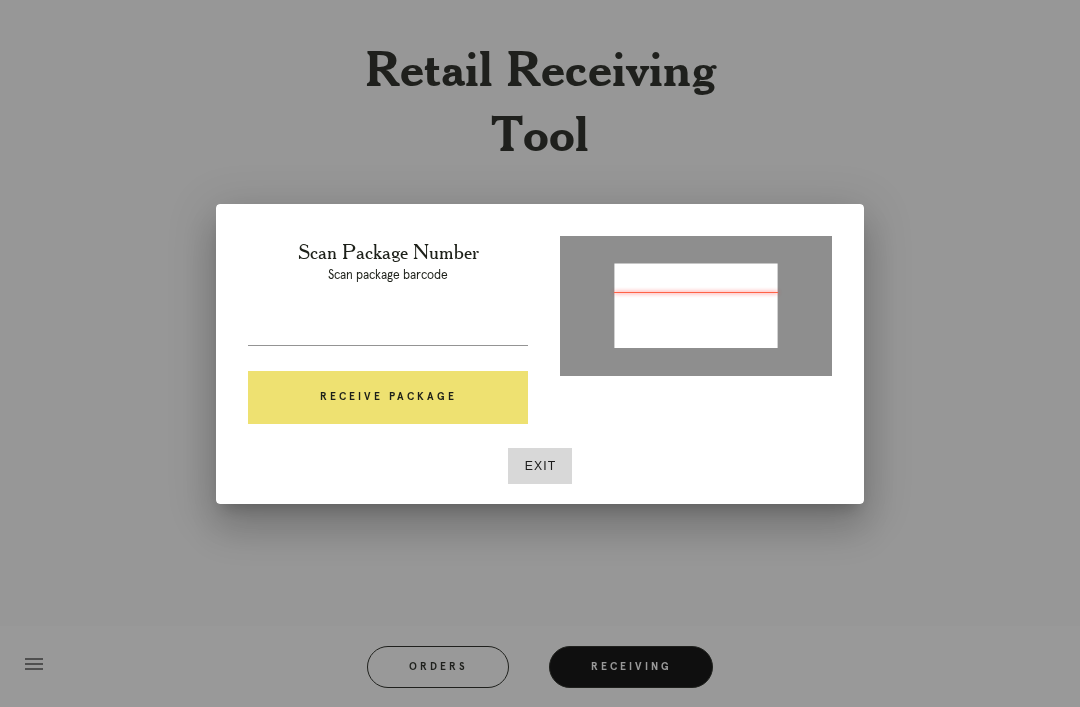 type on "P[PHONE]" 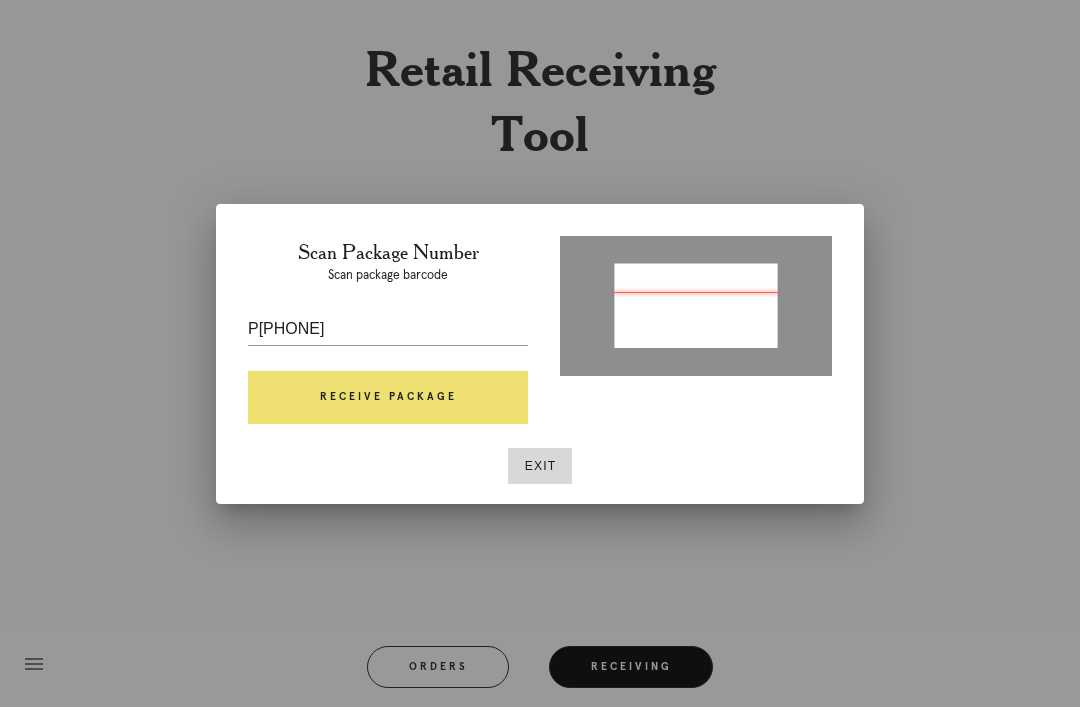 click on "Receive Package" at bounding box center [388, 398] 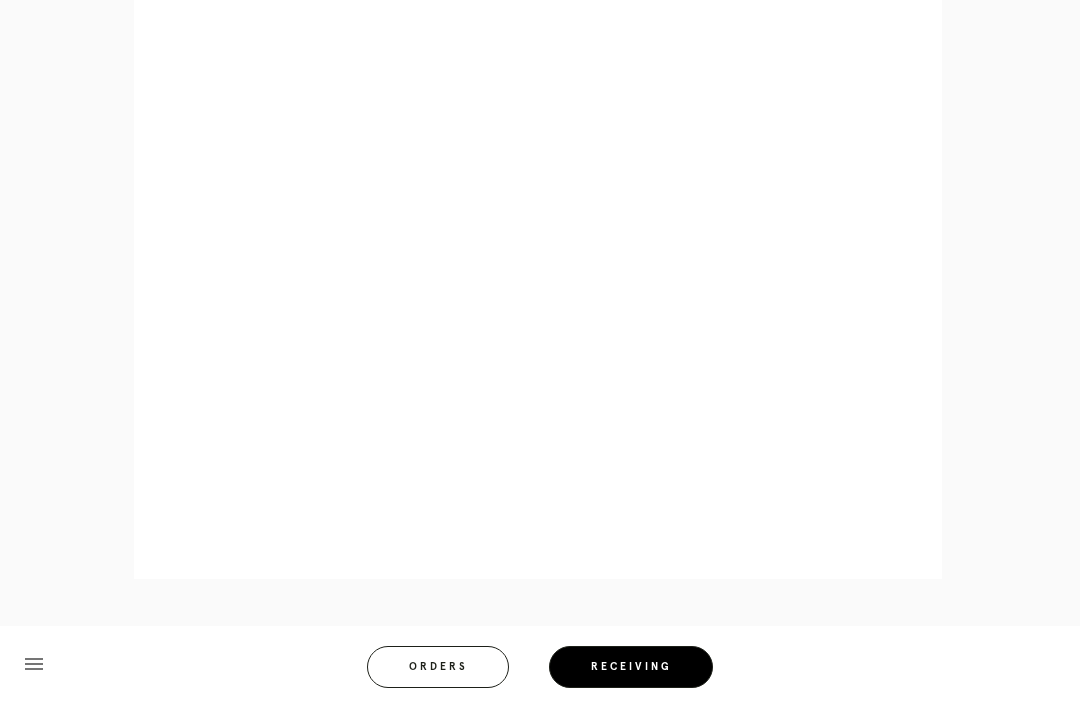 scroll, scrollTop: 946, scrollLeft: 0, axis: vertical 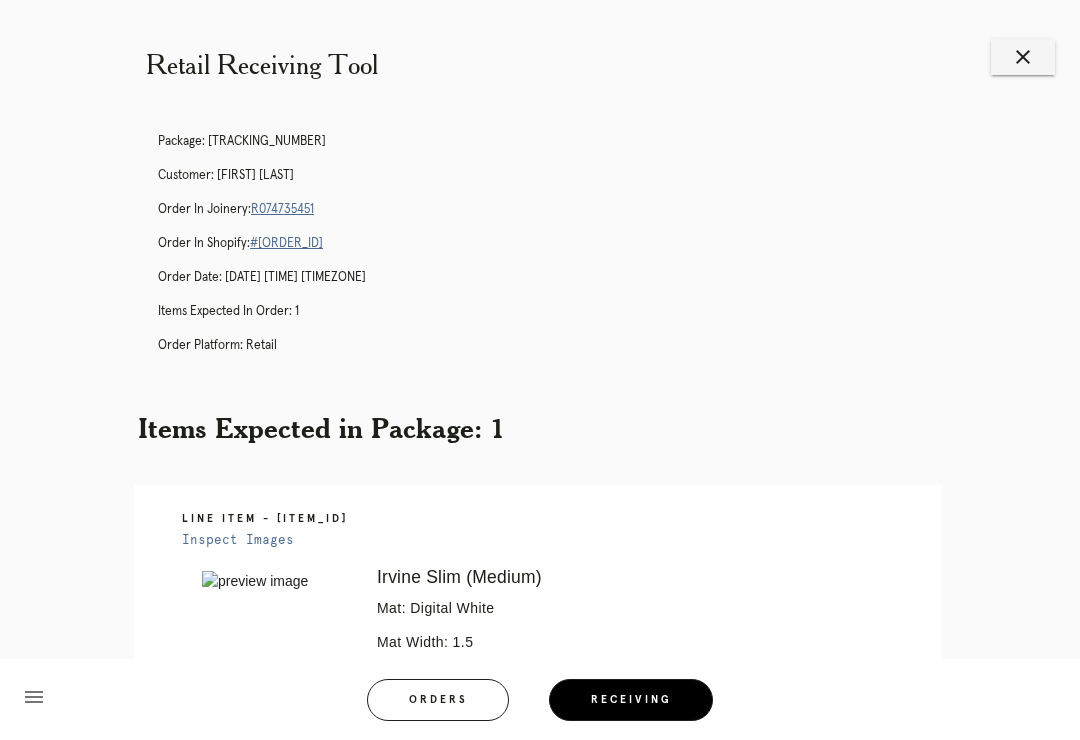 click on "close" at bounding box center (1023, 57) 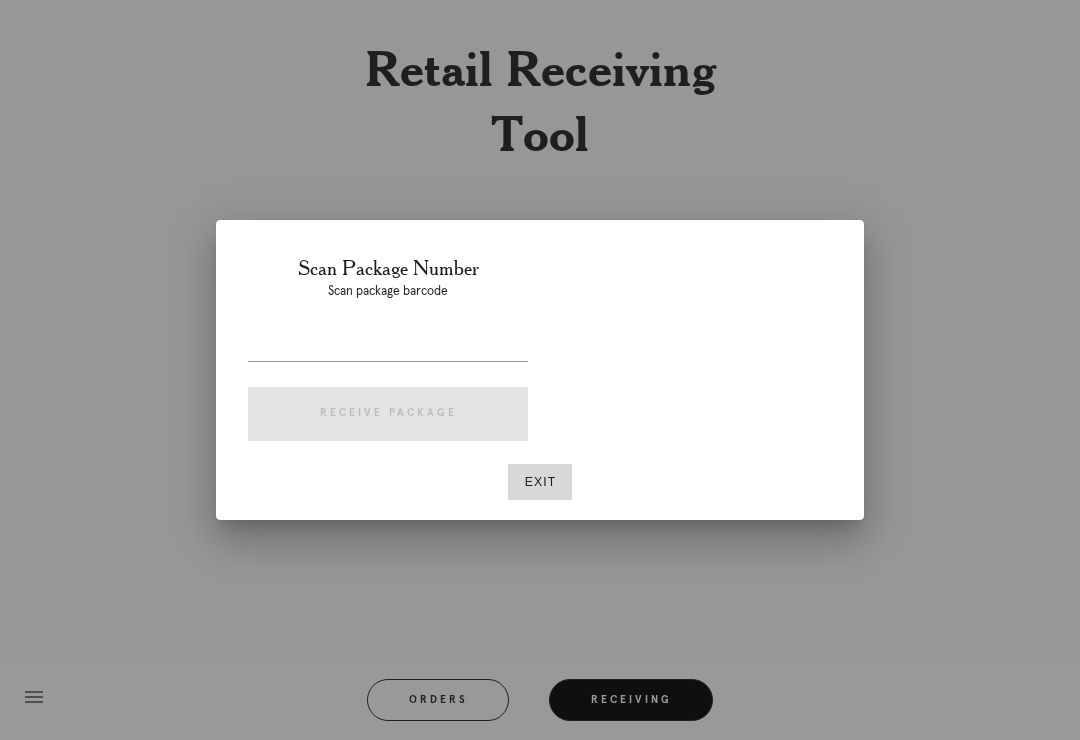 scroll, scrollTop: 0, scrollLeft: 0, axis: both 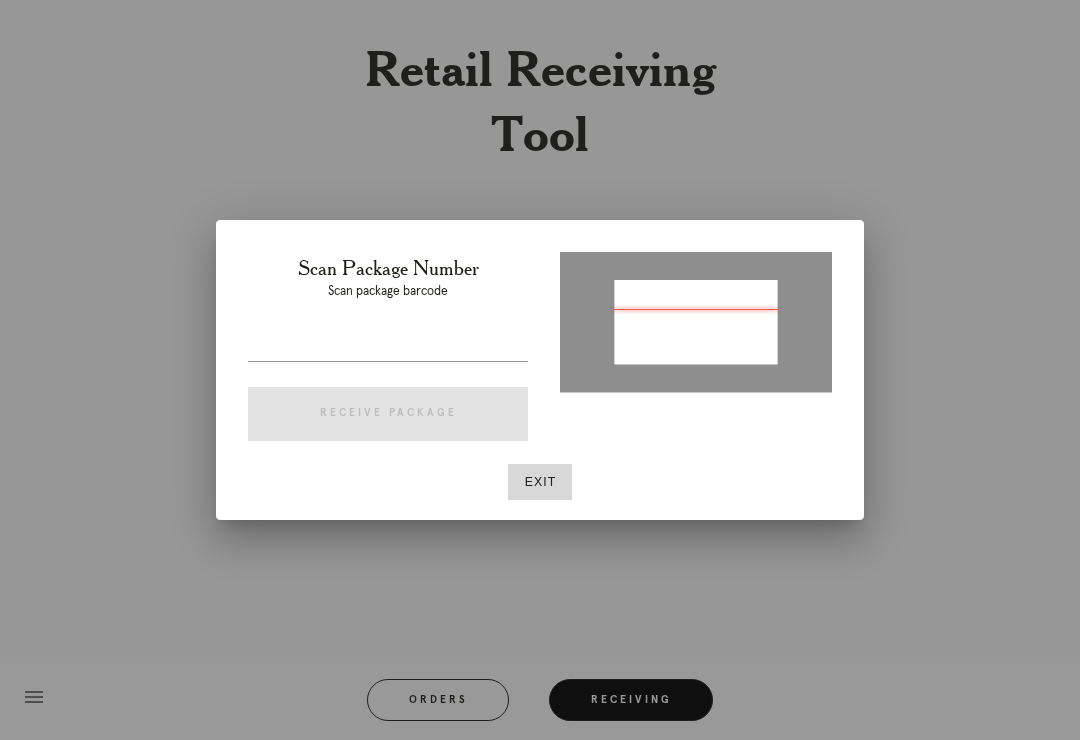 type on "P294935024103277" 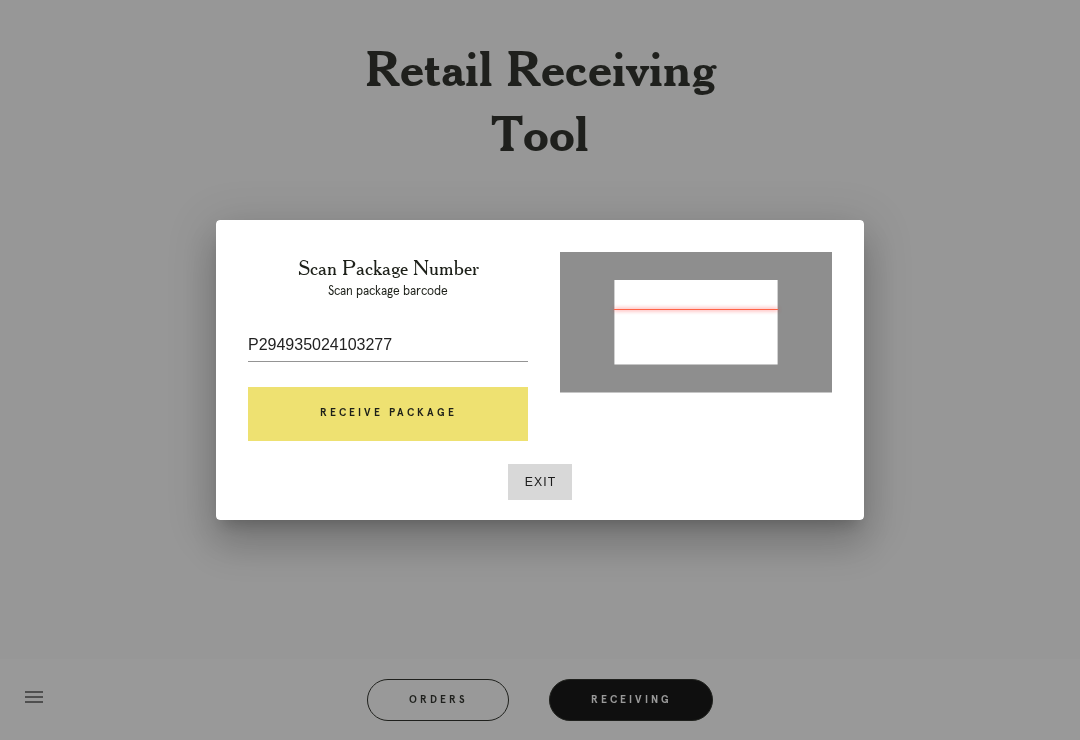 click on "Receive Package" at bounding box center [388, 414] 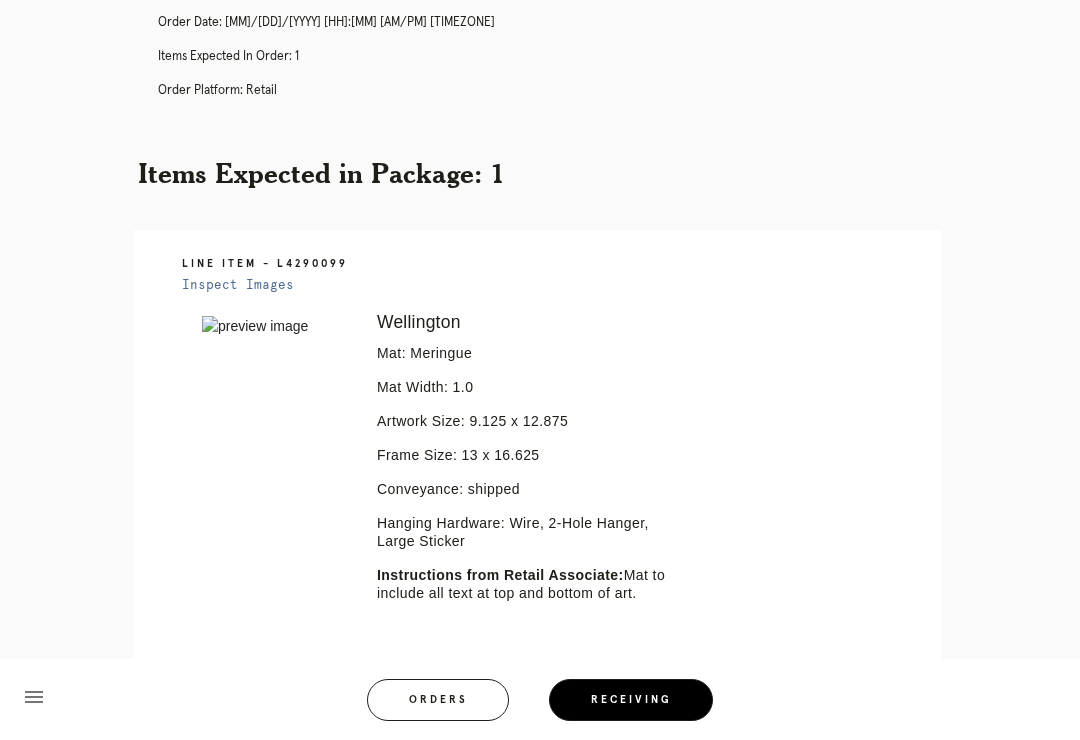 scroll, scrollTop: 258, scrollLeft: 0, axis: vertical 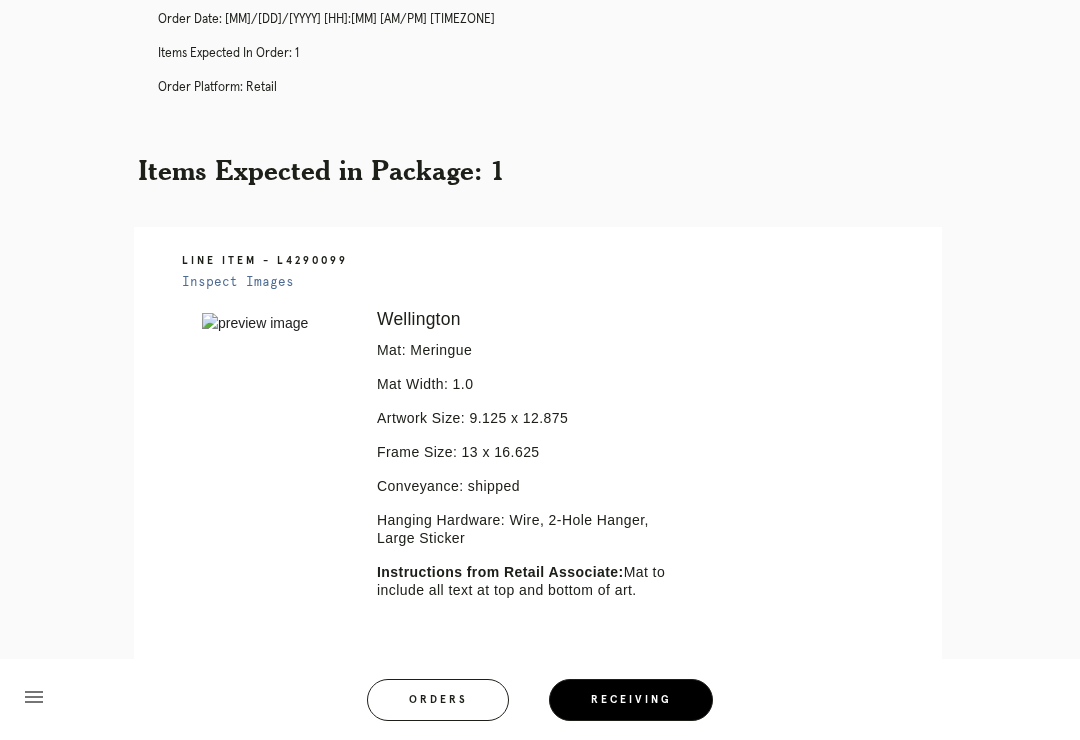 click at bounding box center (275, 323) 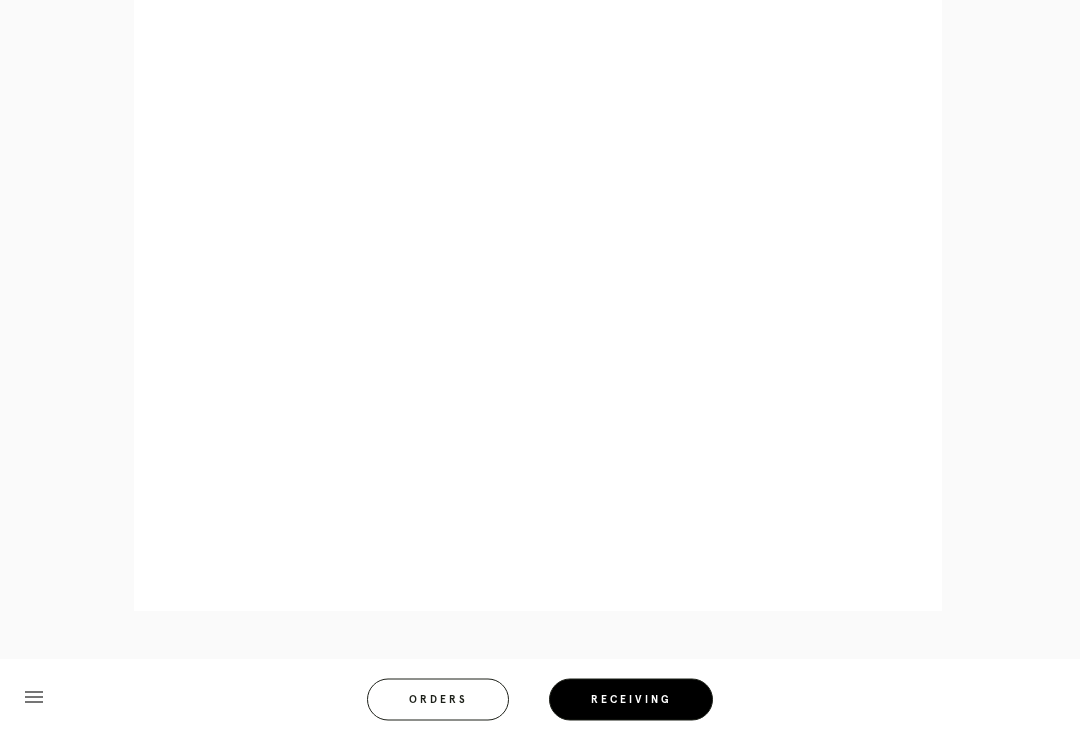 scroll, scrollTop: 910, scrollLeft: 0, axis: vertical 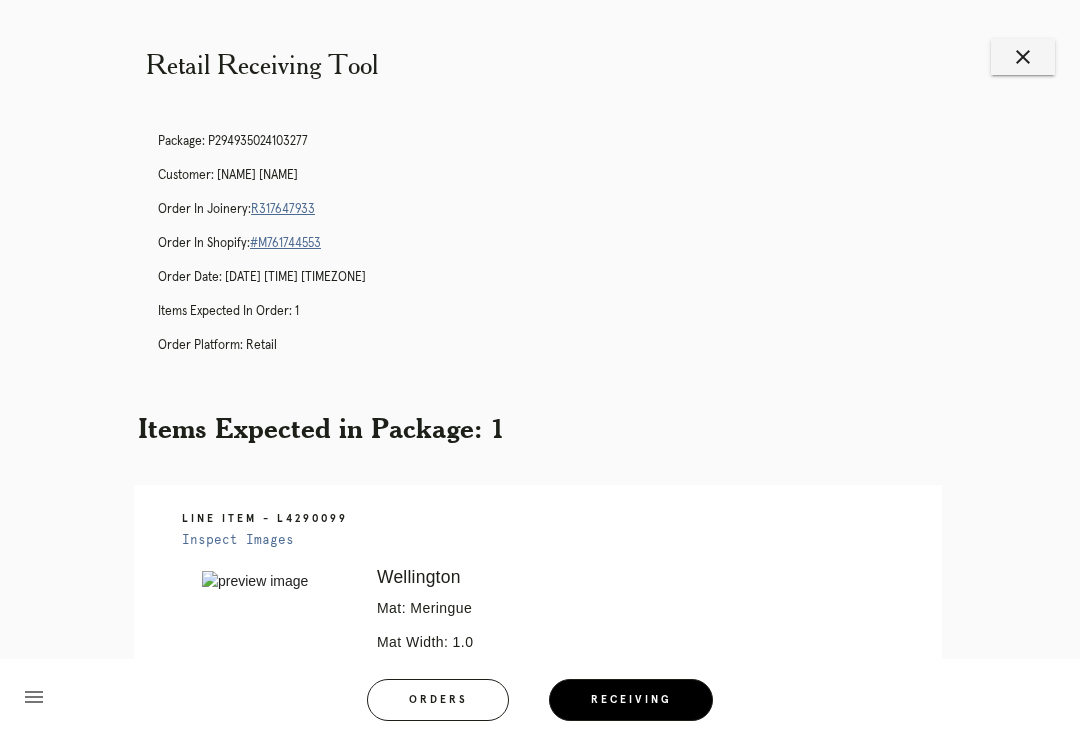 click on "close" at bounding box center [1023, 57] 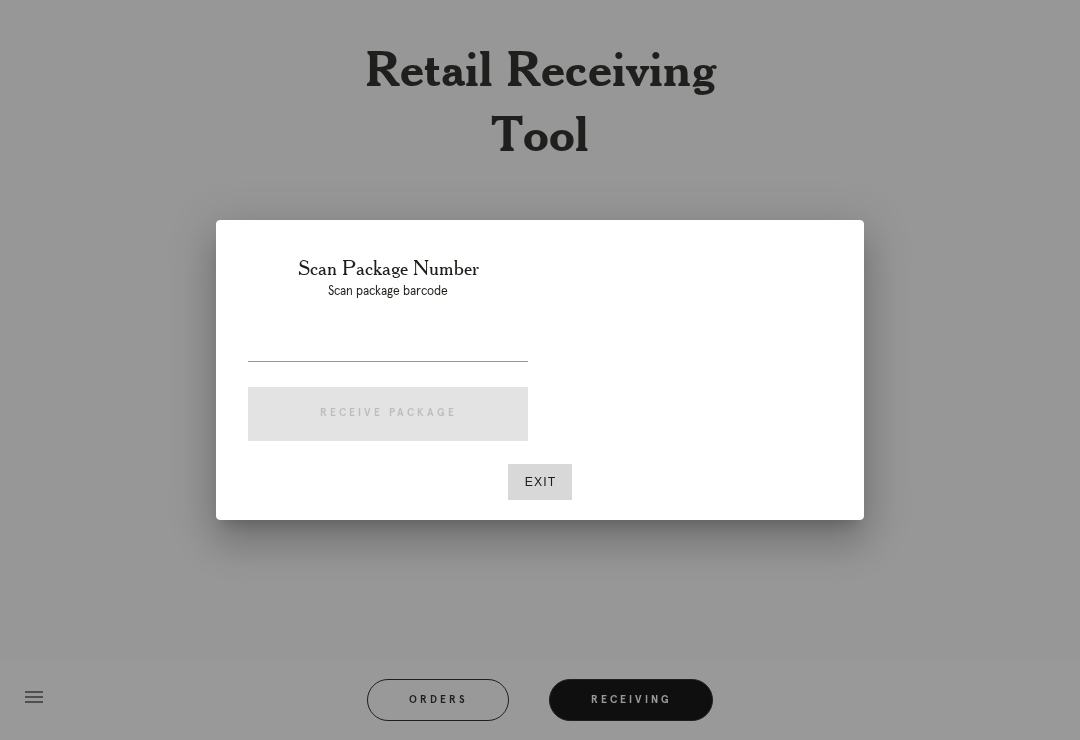 scroll, scrollTop: 0, scrollLeft: 0, axis: both 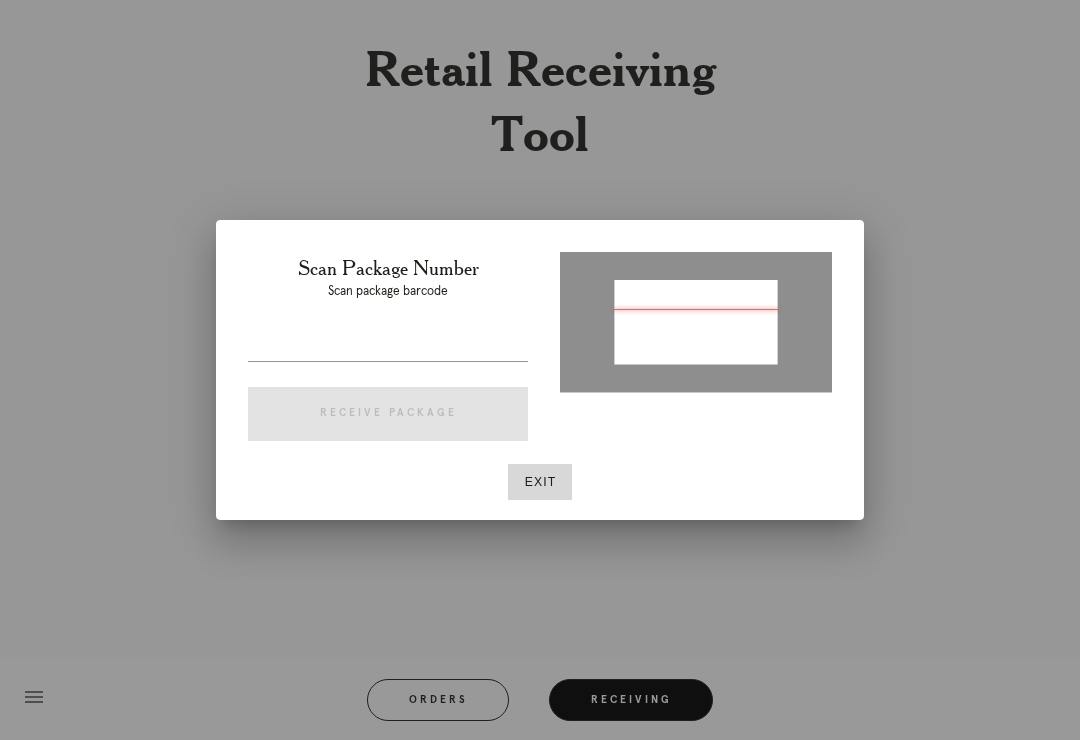 type on "P453251841632751" 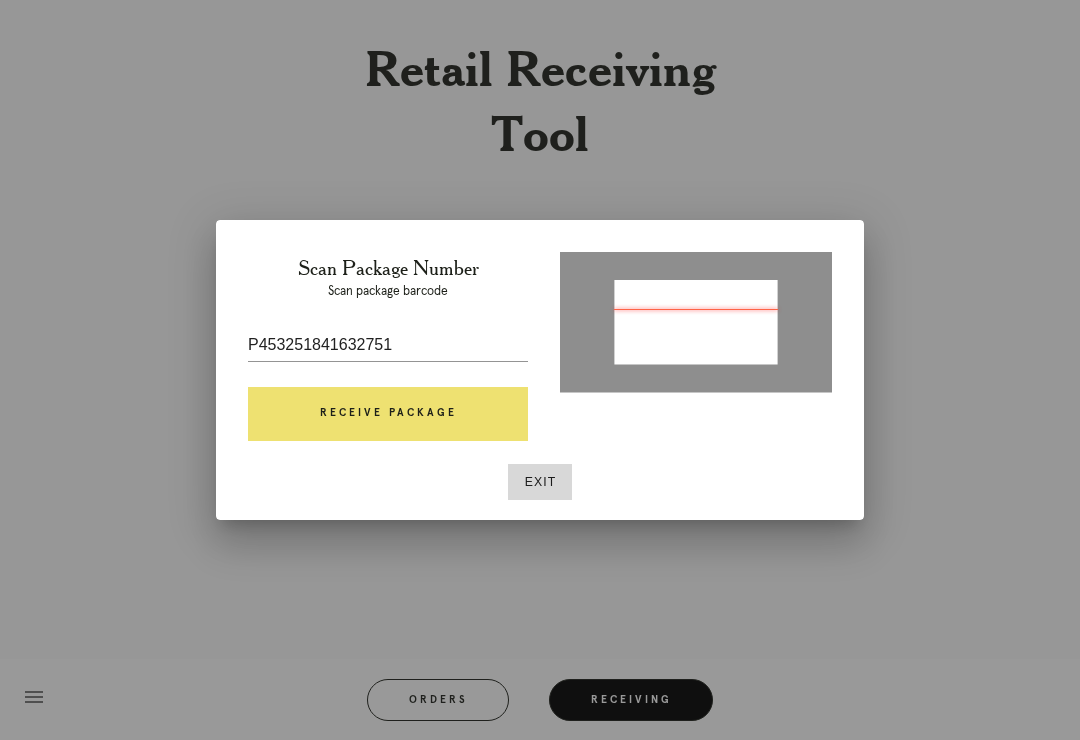 click on "Receive Package" at bounding box center (388, 414) 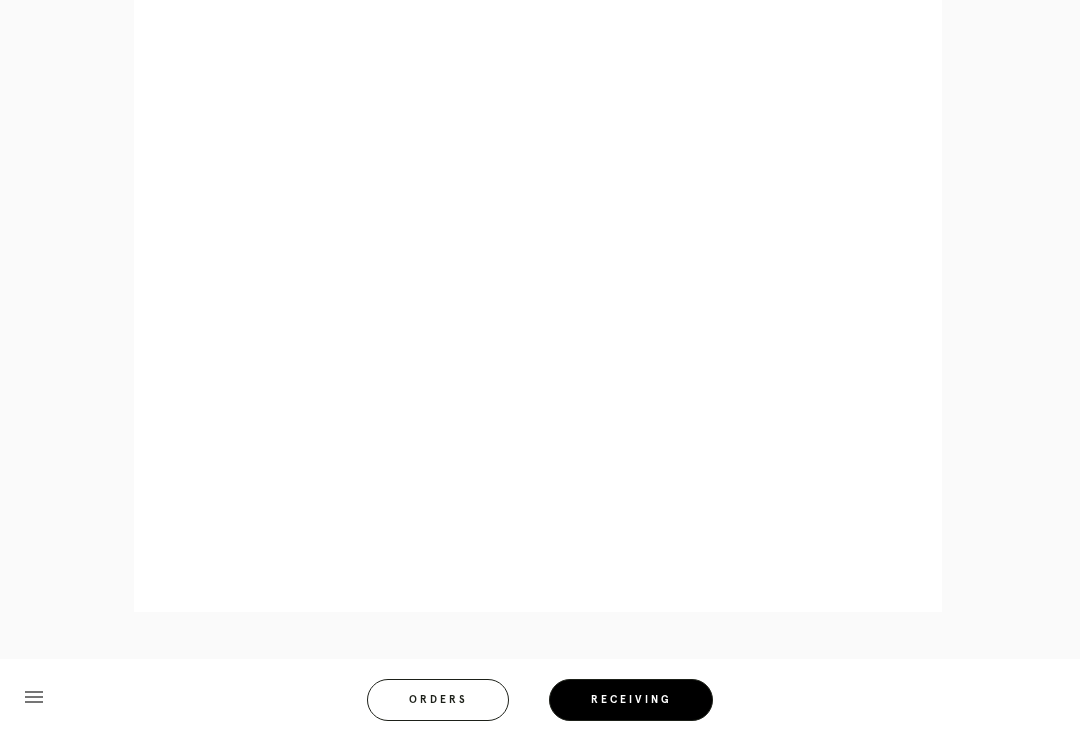 scroll, scrollTop: 892, scrollLeft: 0, axis: vertical 